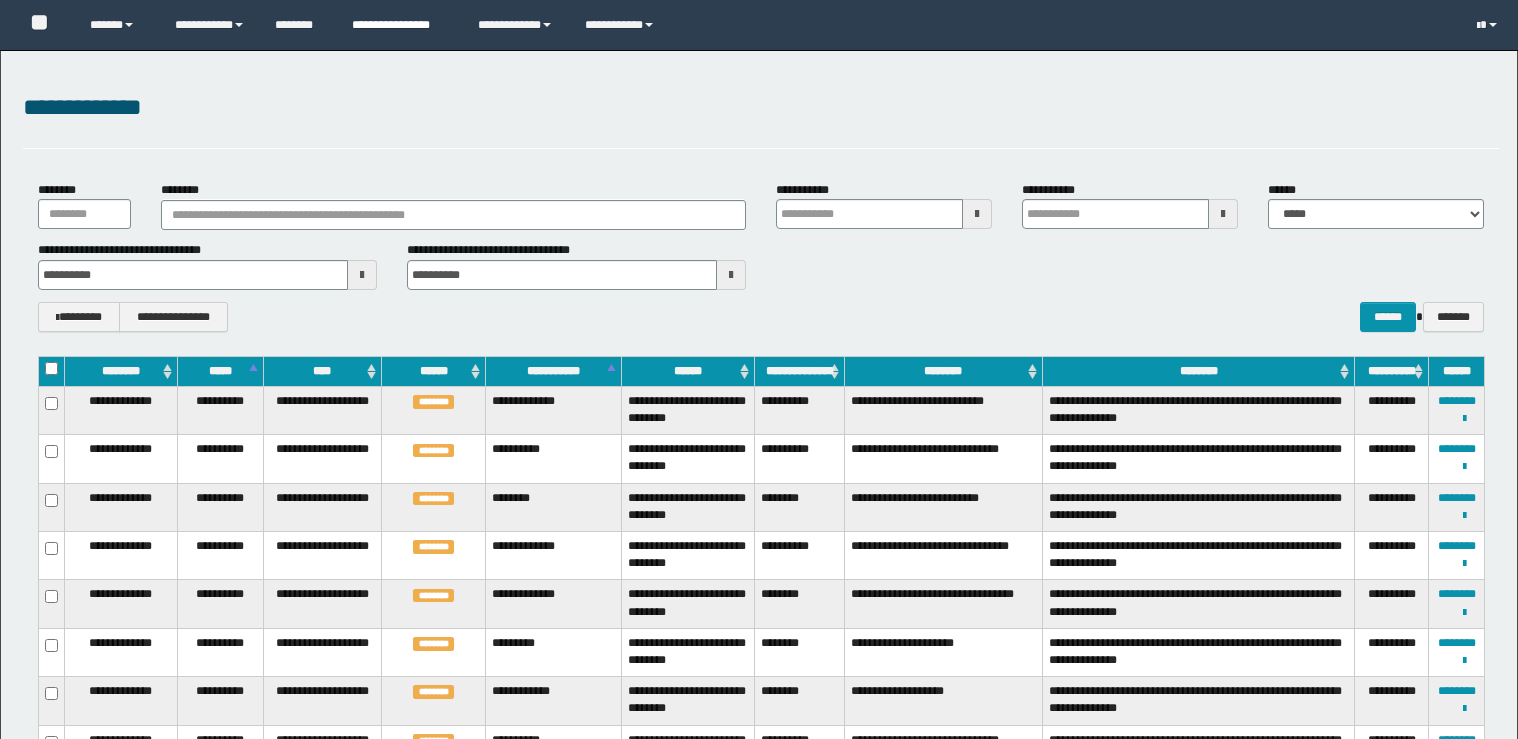 scroll, scrollTop: 661, scrollLeft: 0, axis: vertical 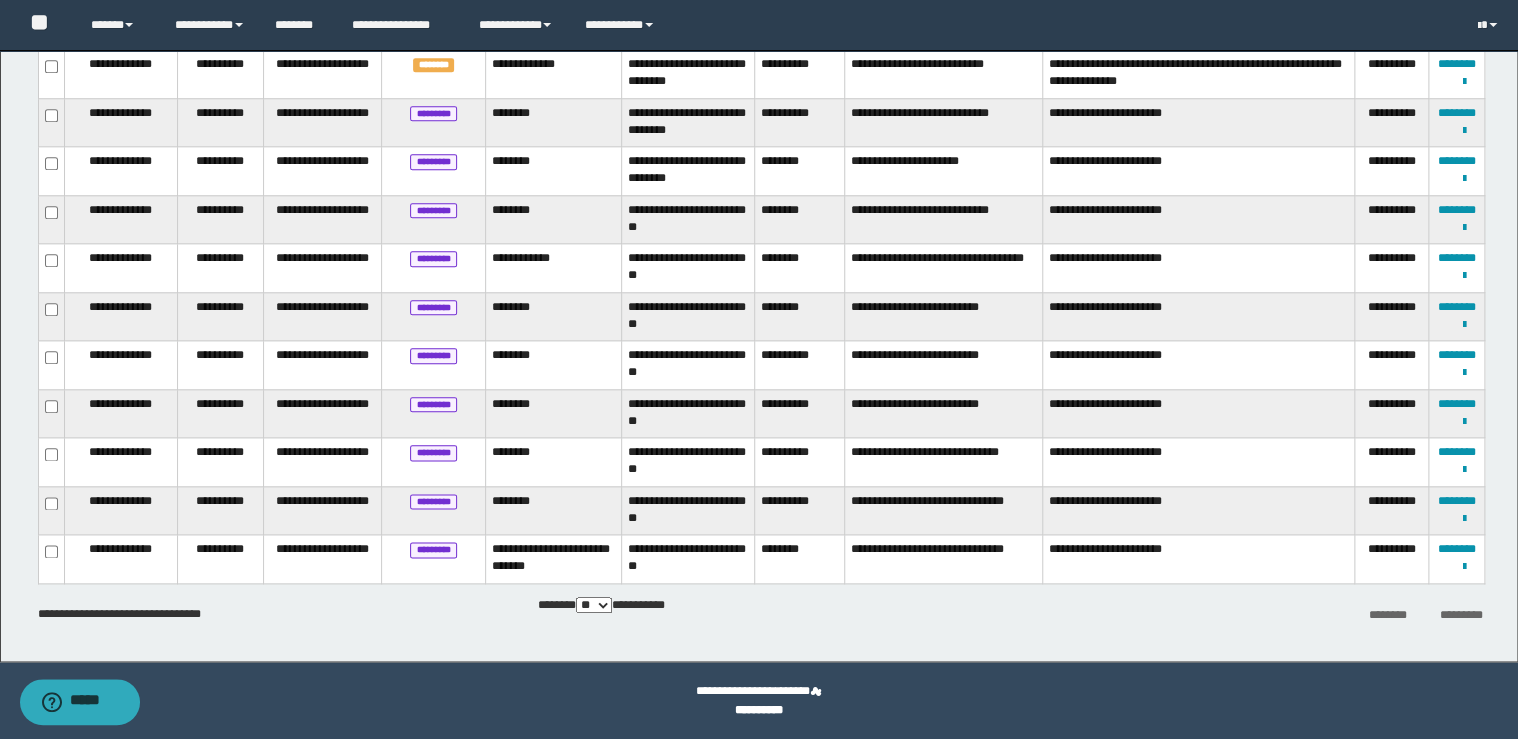 click on "**********" at bounding box center [761, 613] 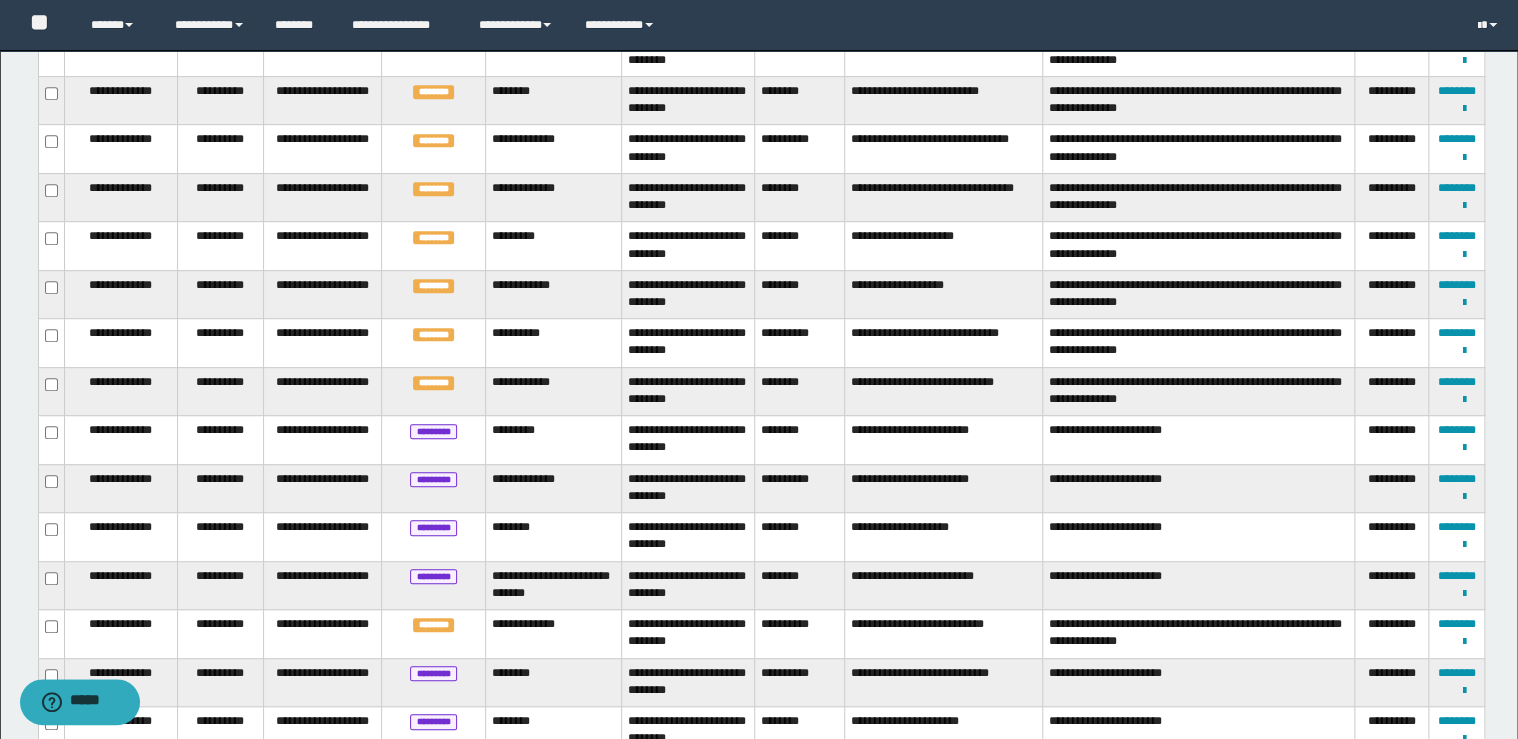 scroll, scrollTop: 7, scrollLeft: 0, axis: vertical 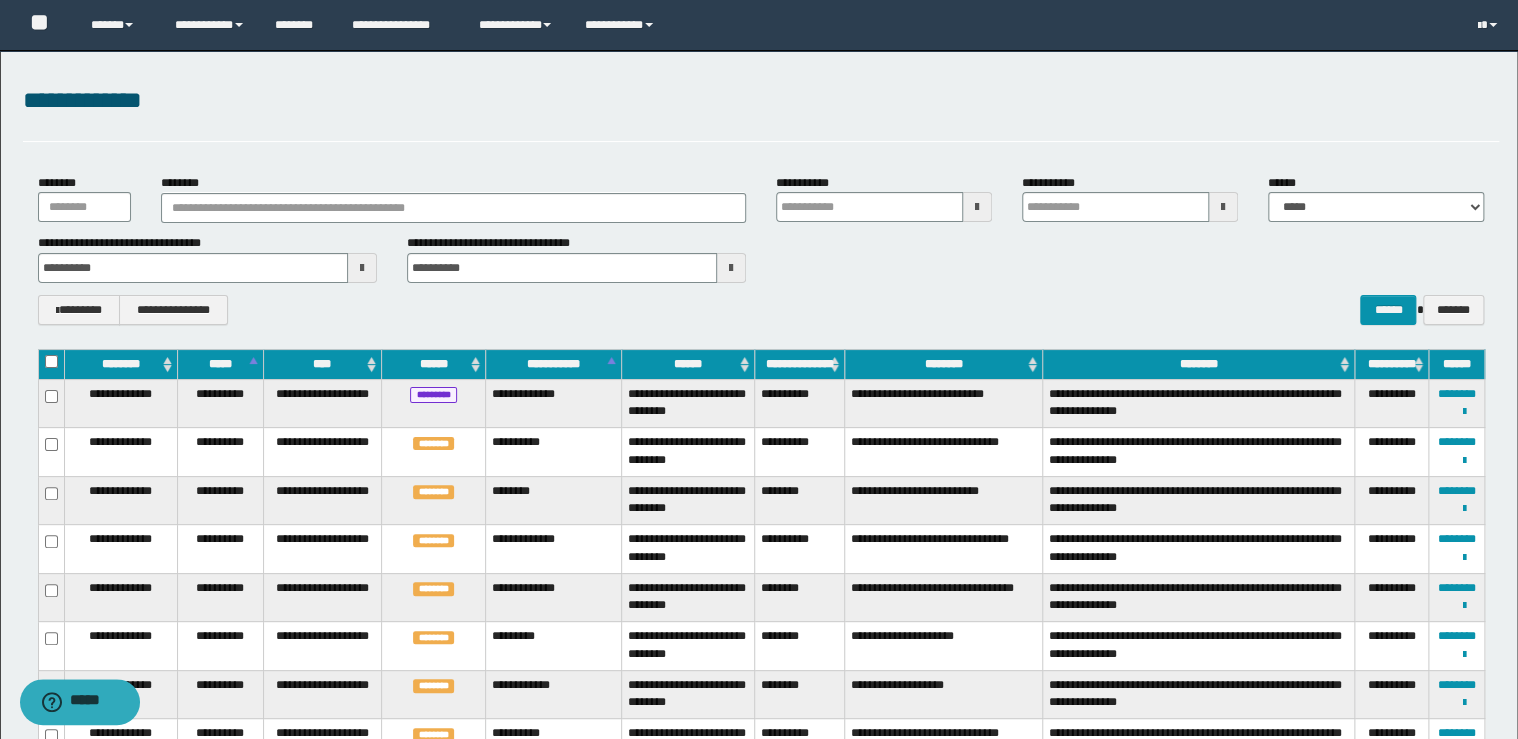 click on "******" at bounding box center (687, 364) 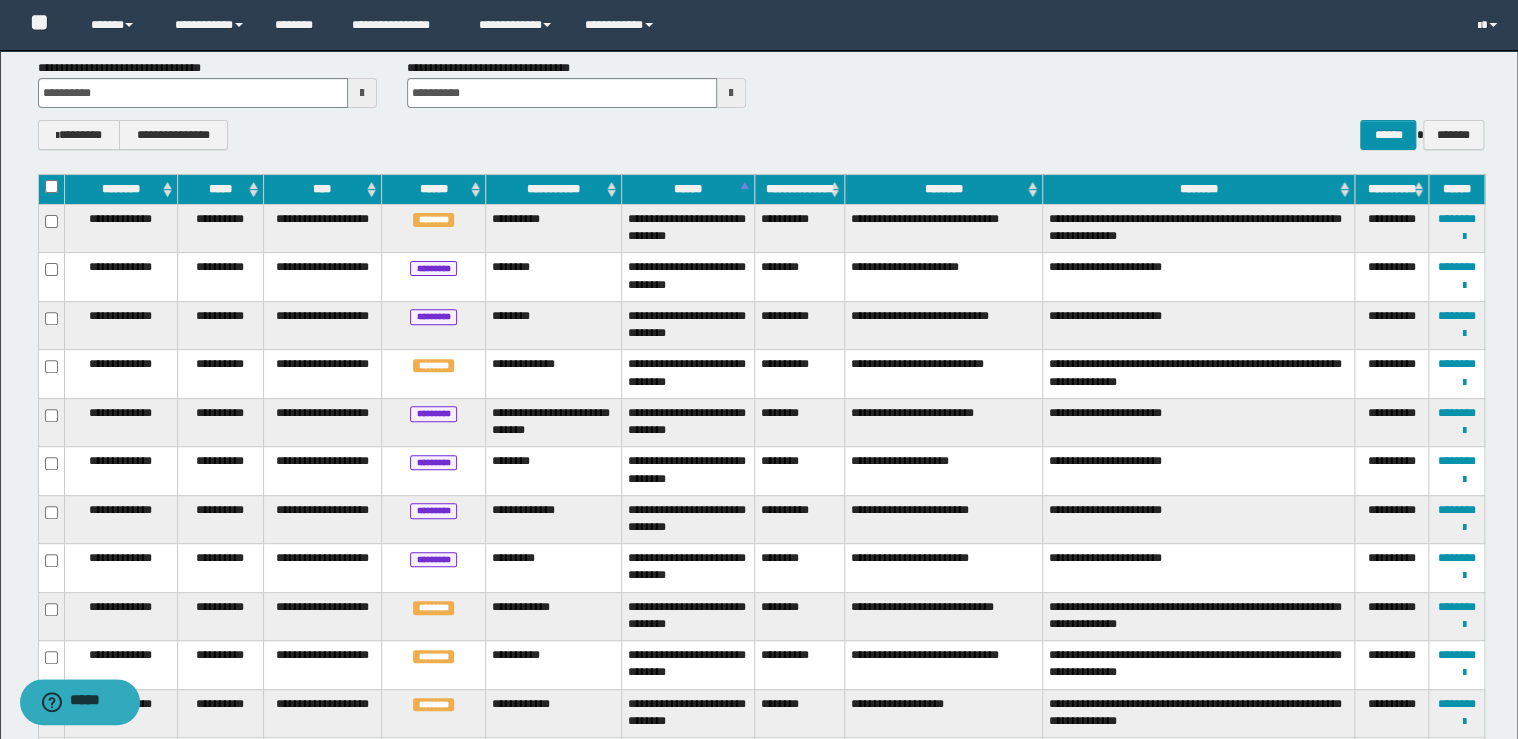 scroll, scrollTop: 0, scrollLeft: 0, axis: both 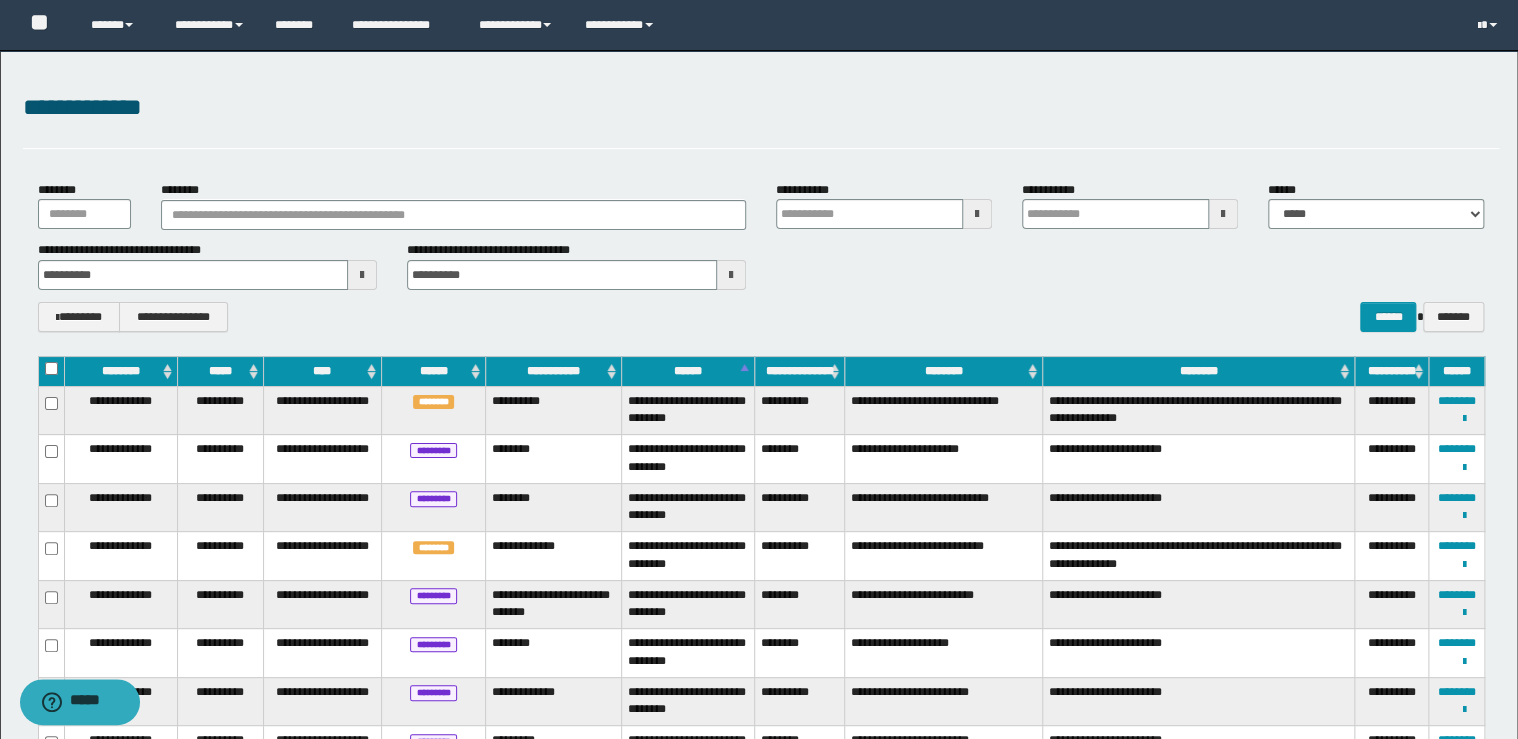 click on "******" at bounding box center (687, 371) 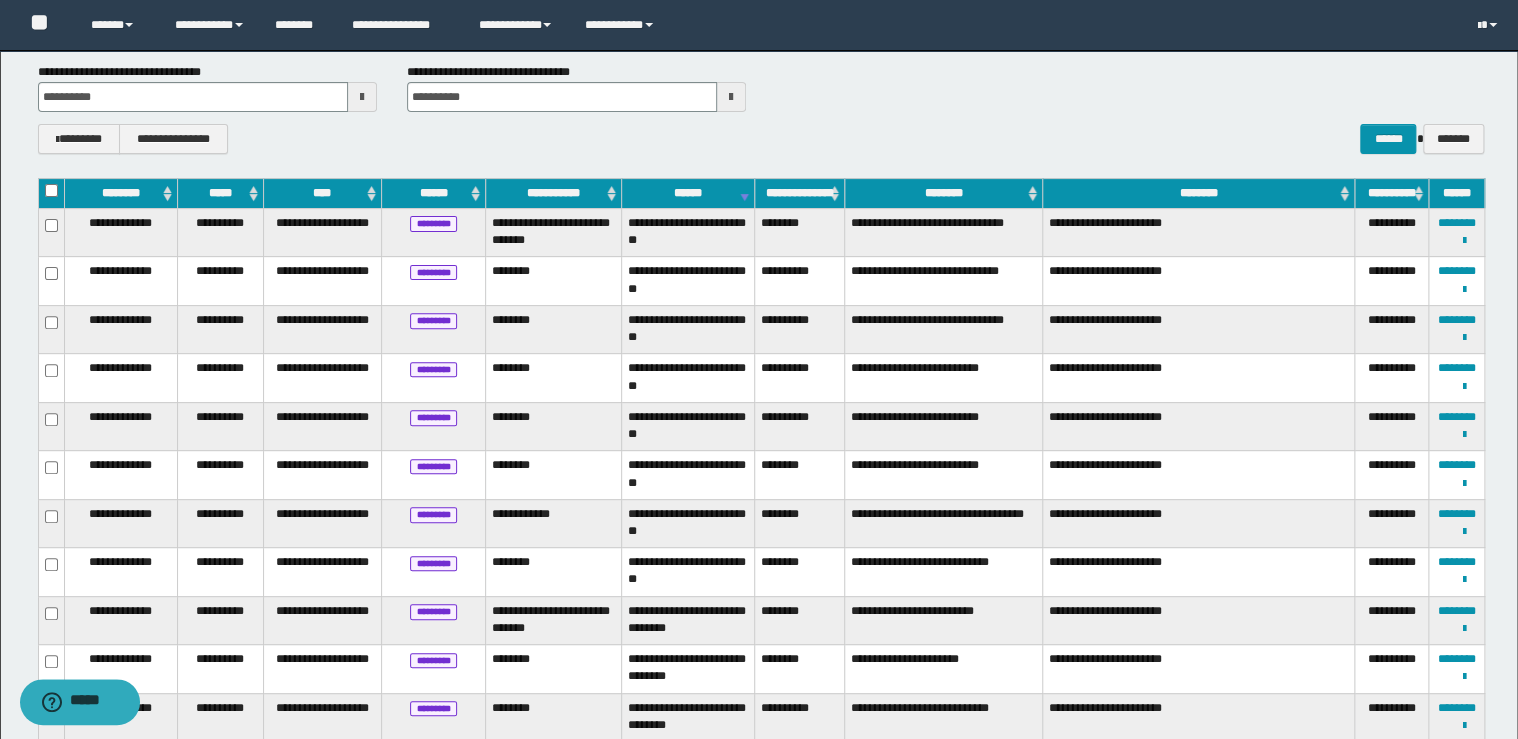 scroll, scrollTop: 0, scrollLeft: 0, axis: both 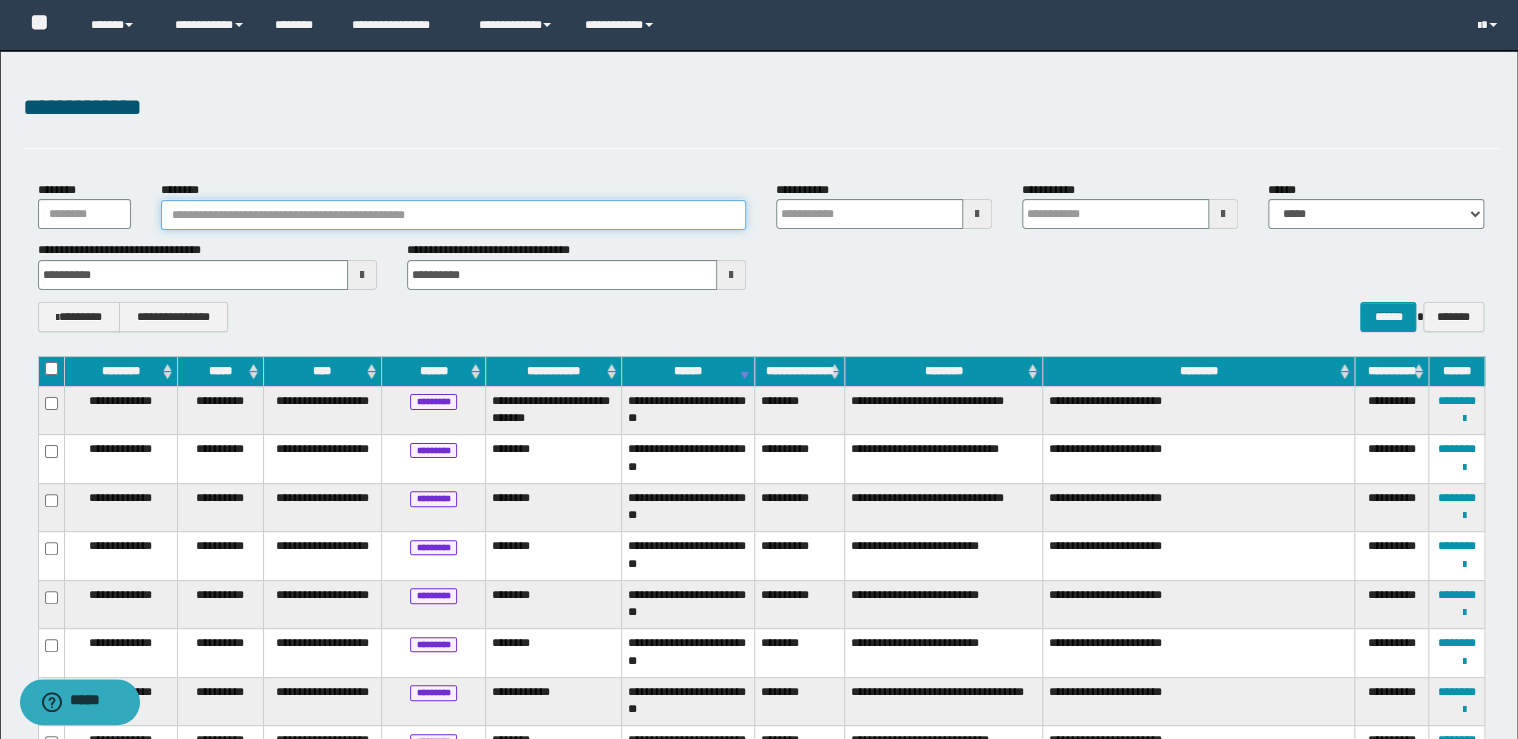 click on "********" at bounding box center [453, 215] 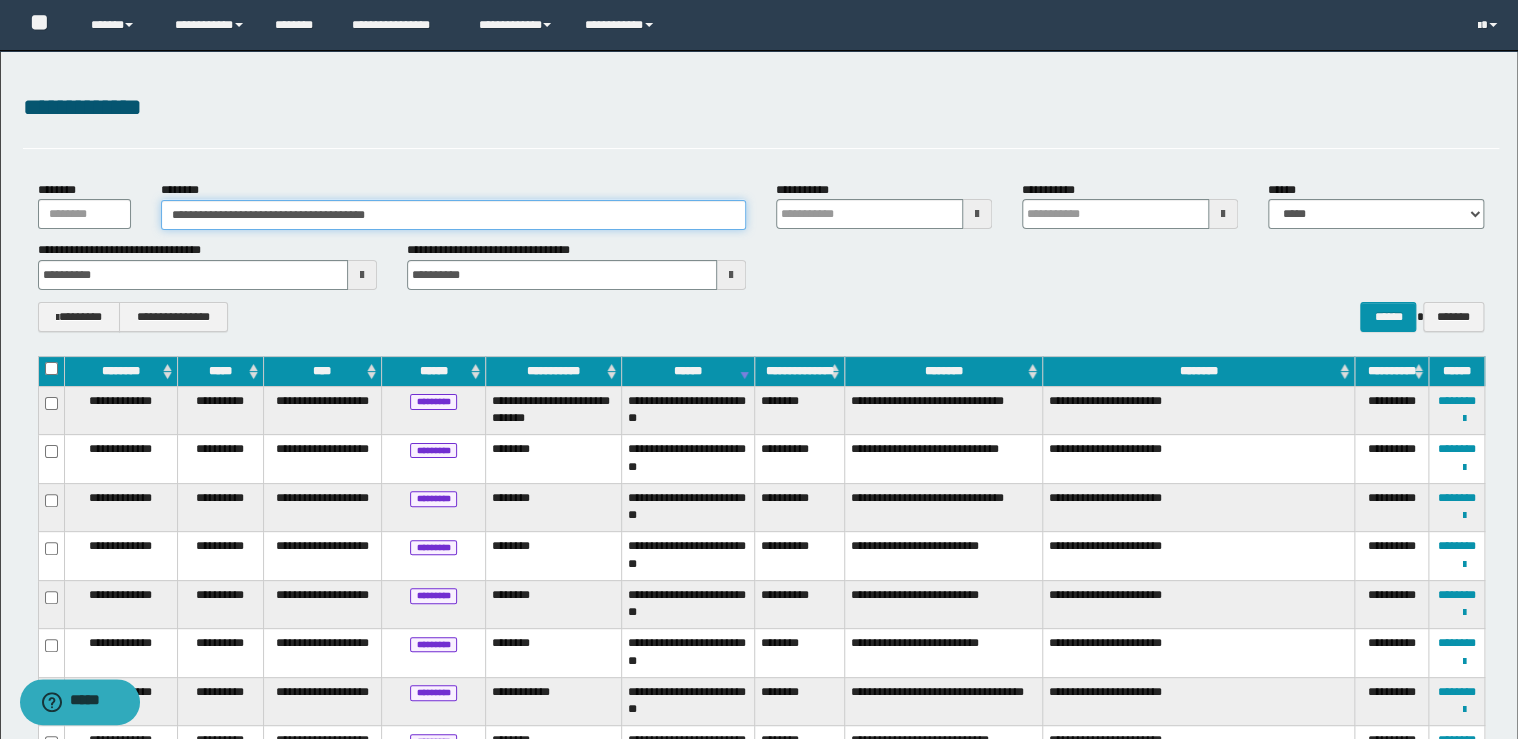 type on "**********" 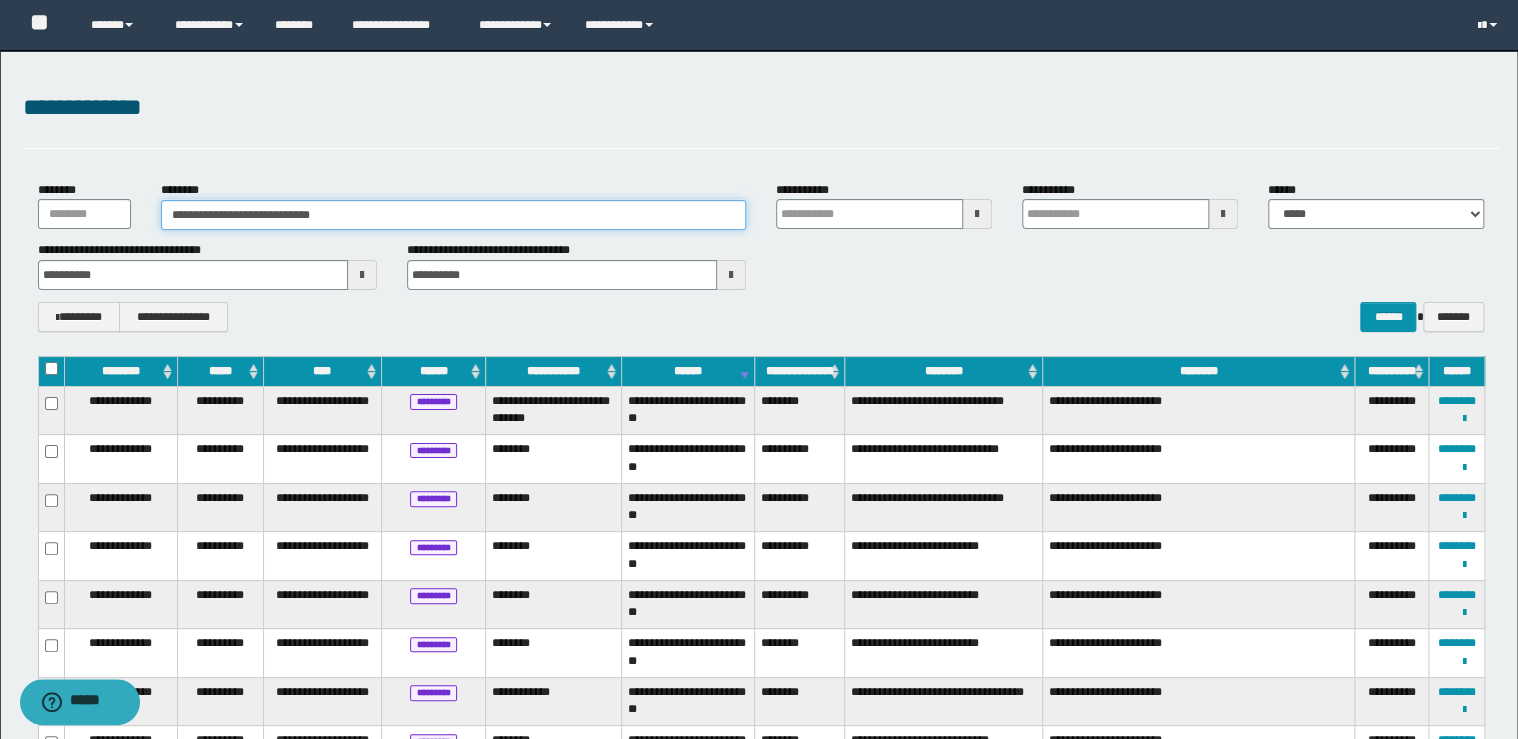 click on "**********" at bounding box center (453, 205) 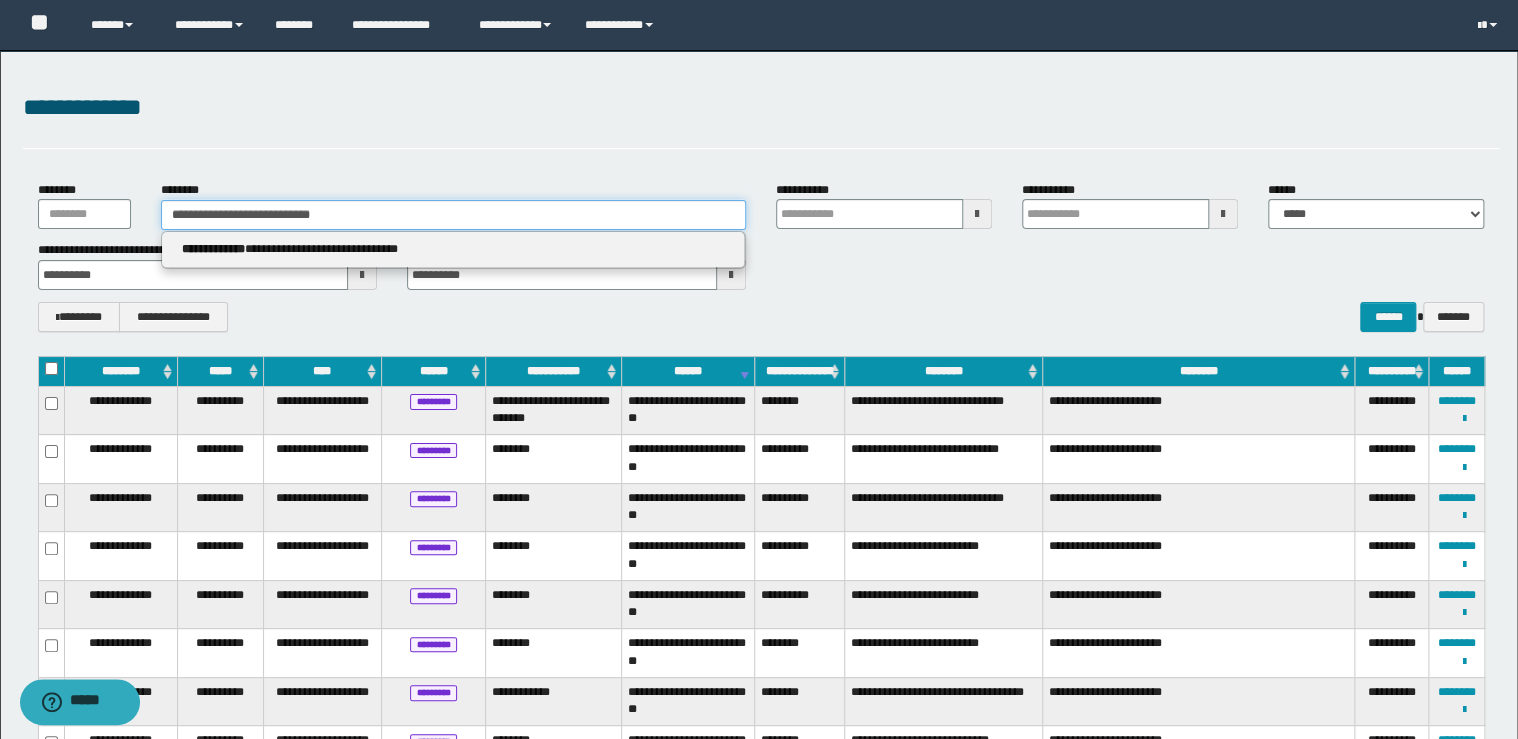 click on "**********" at bounding box center (453, 215) 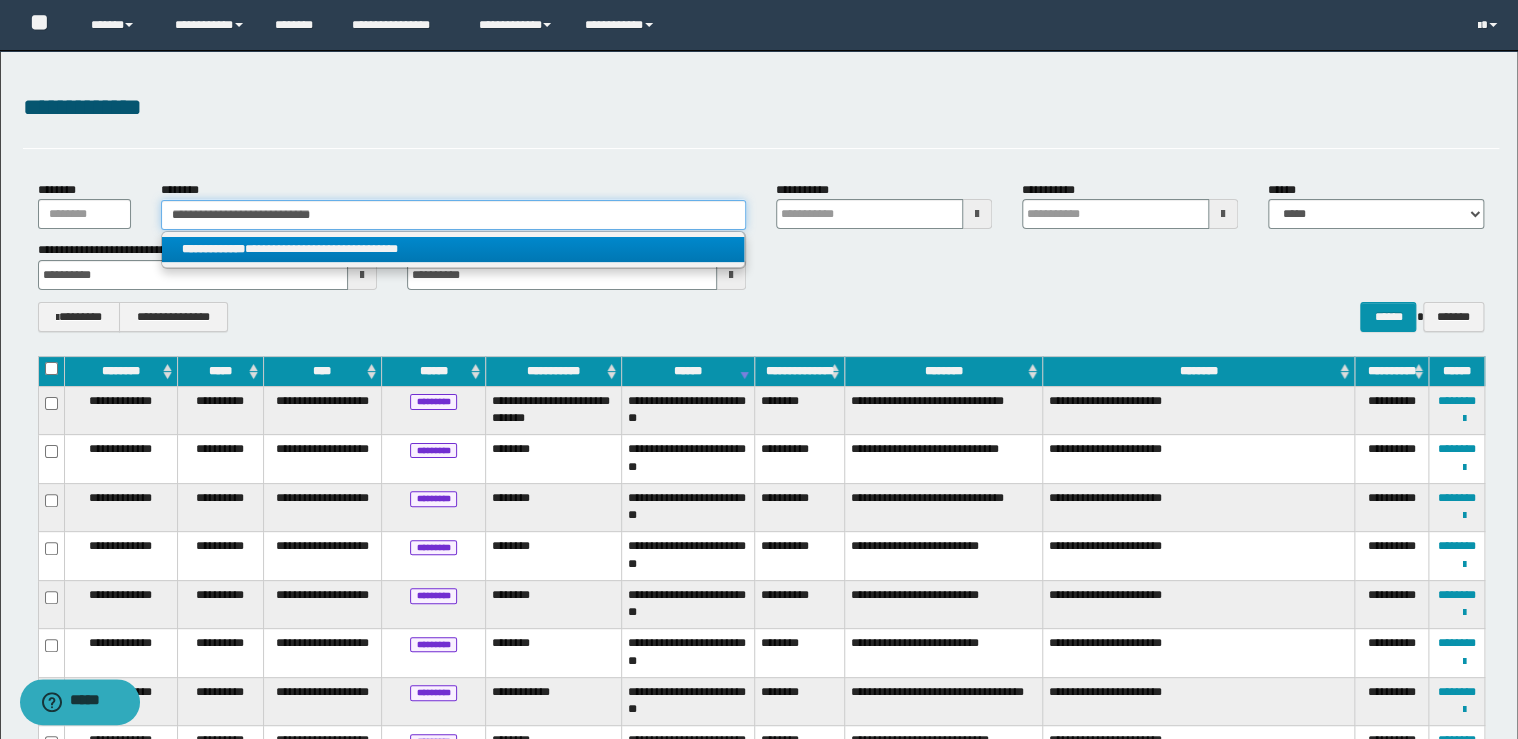 type on "**********" 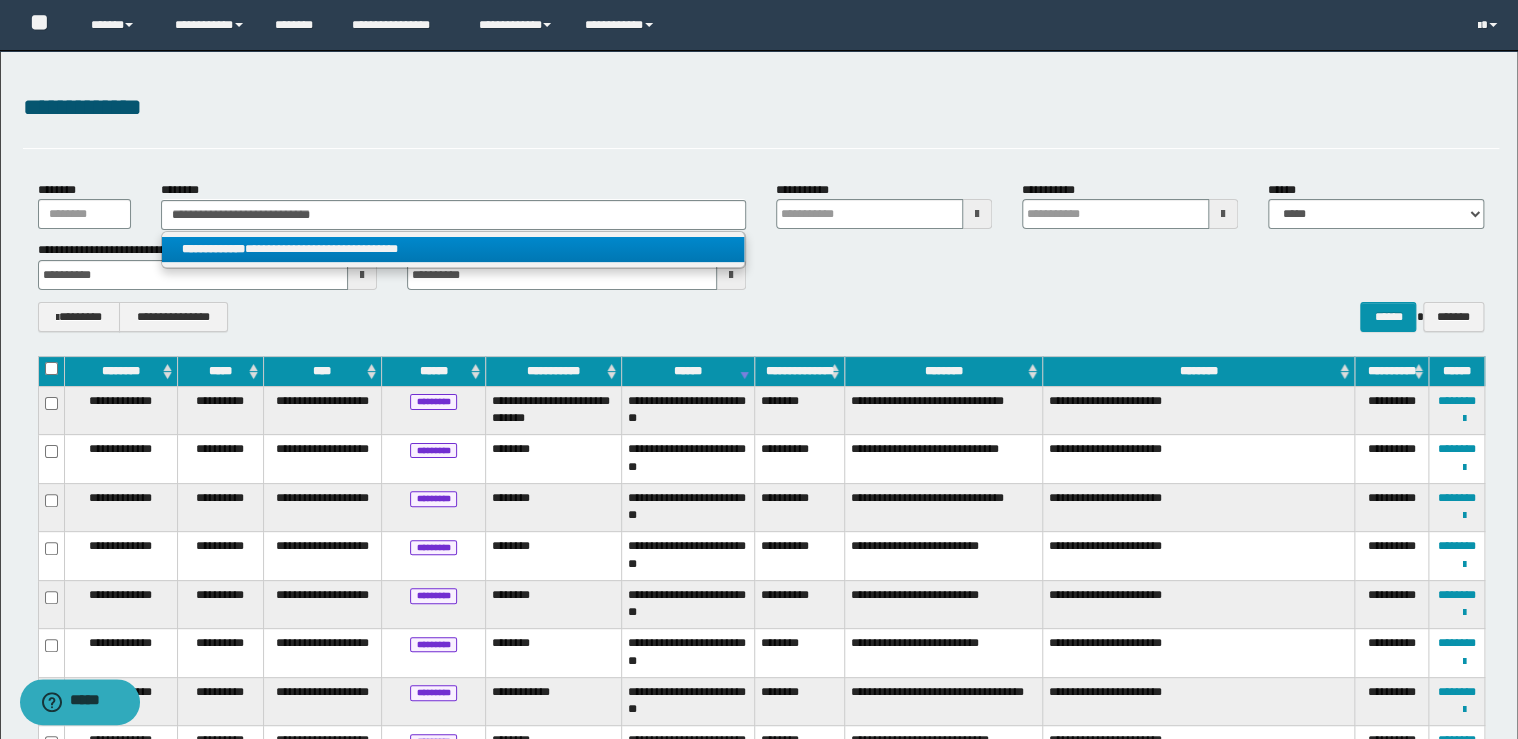 click on "**********" at bounding box center [453, 249] 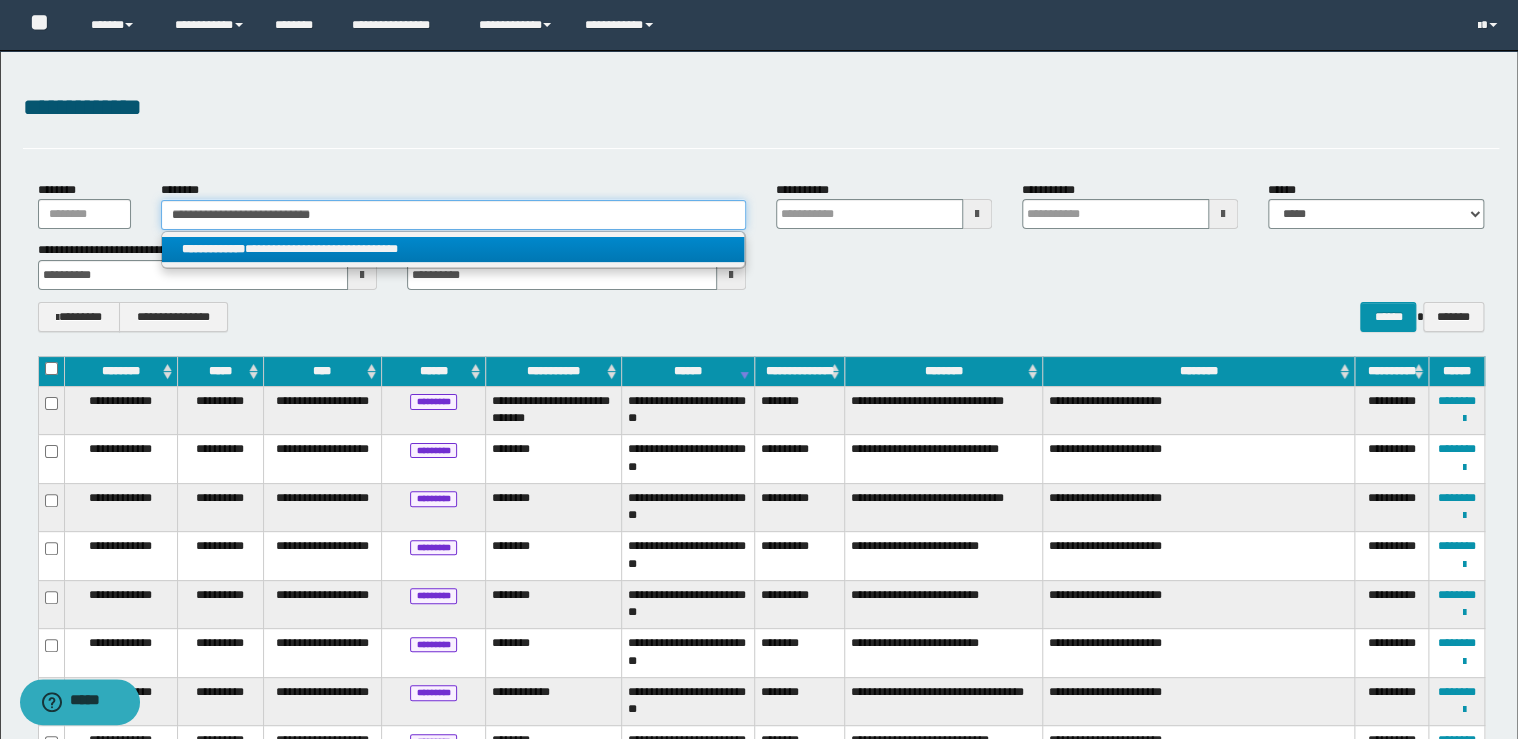 type 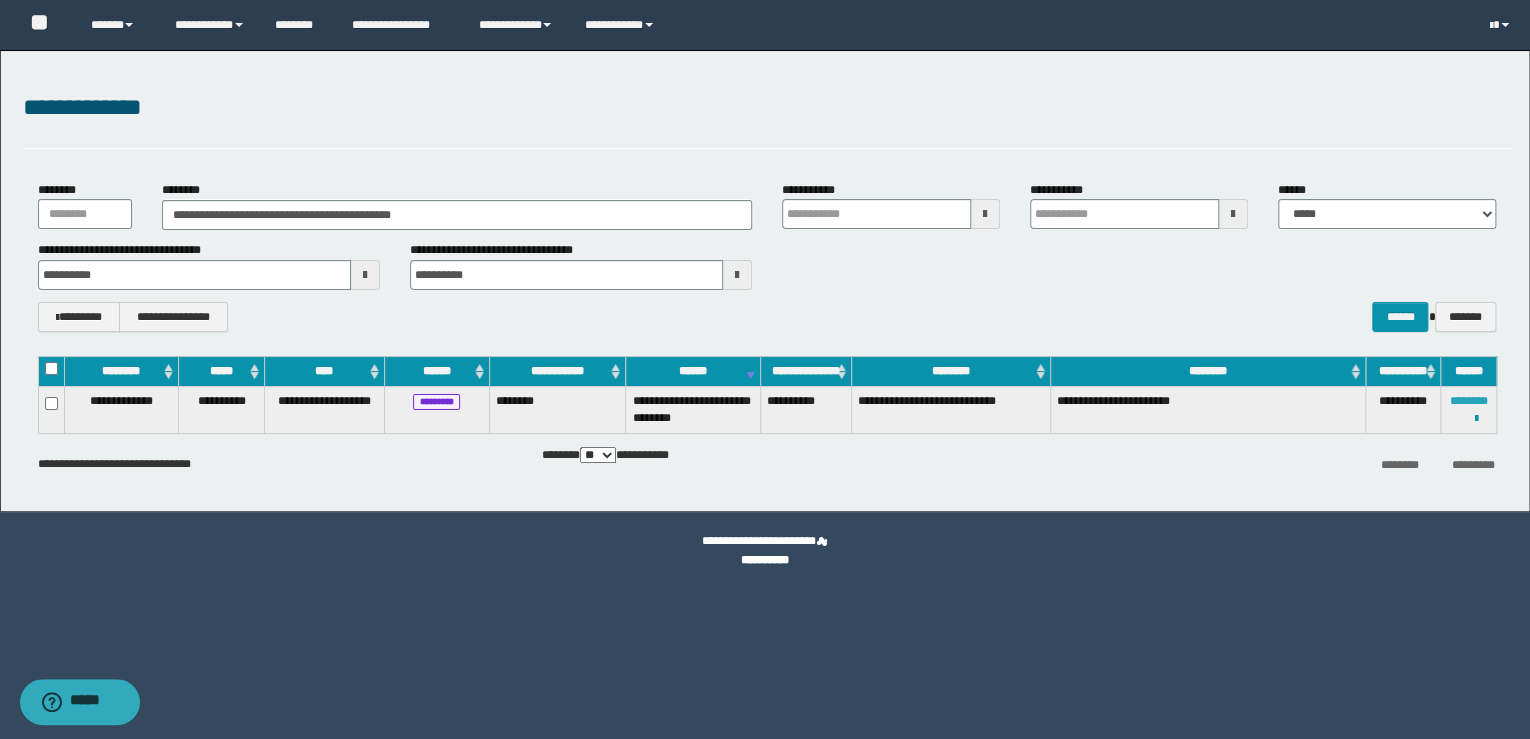 click on "********" at bounding box center (1468, 401) 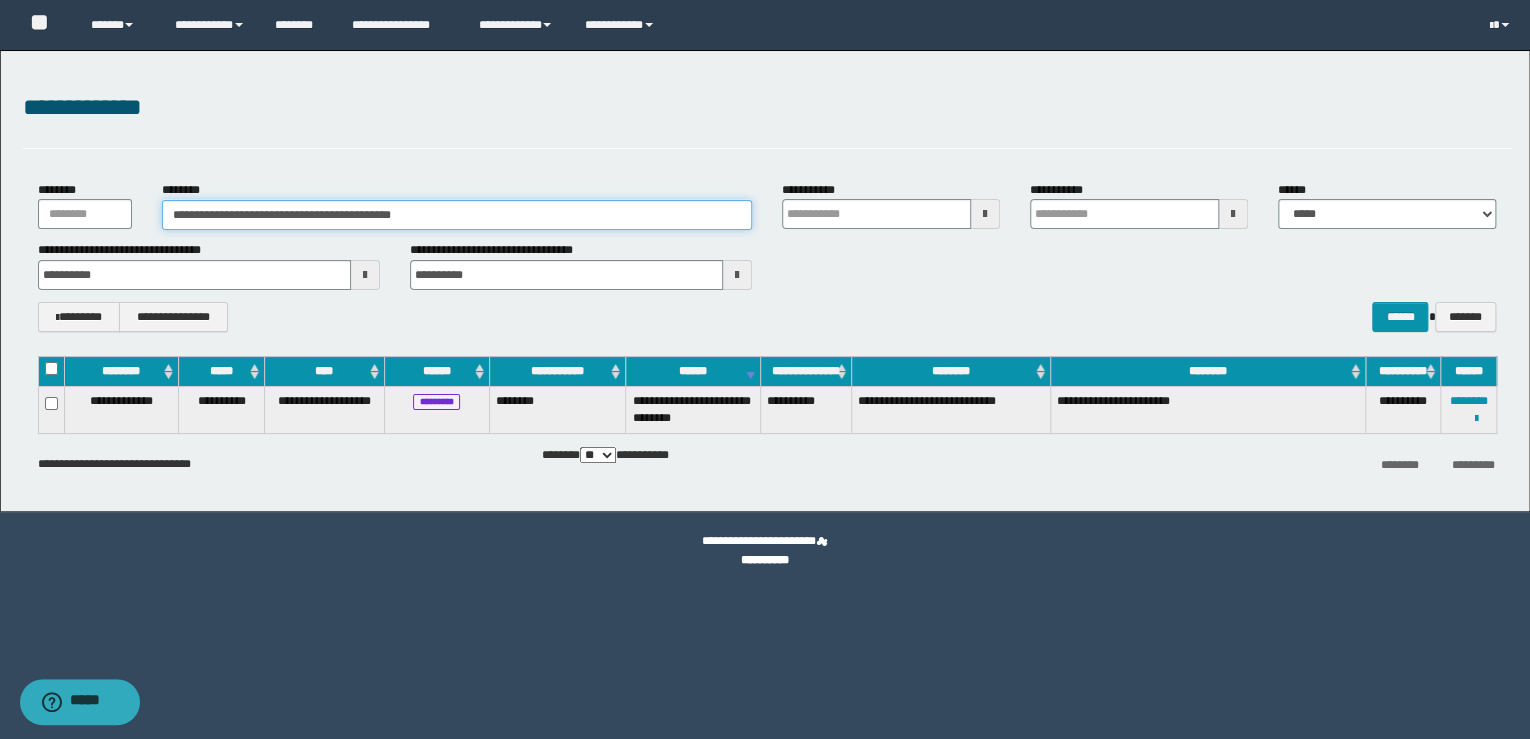 drag, startPoint x: 216, startPoint y: 204, endPoint x: -4, endPoint y: 225, distance: 221 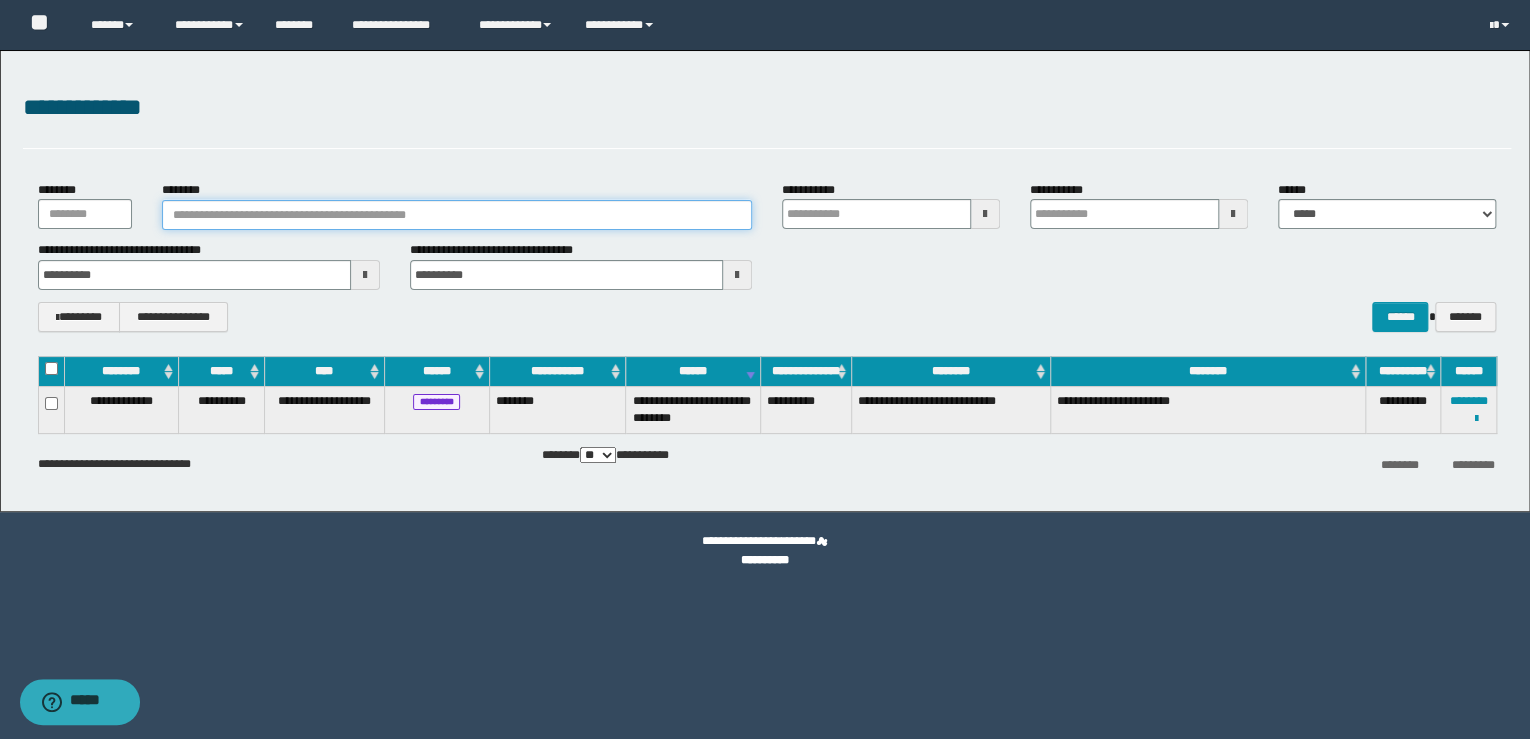 type 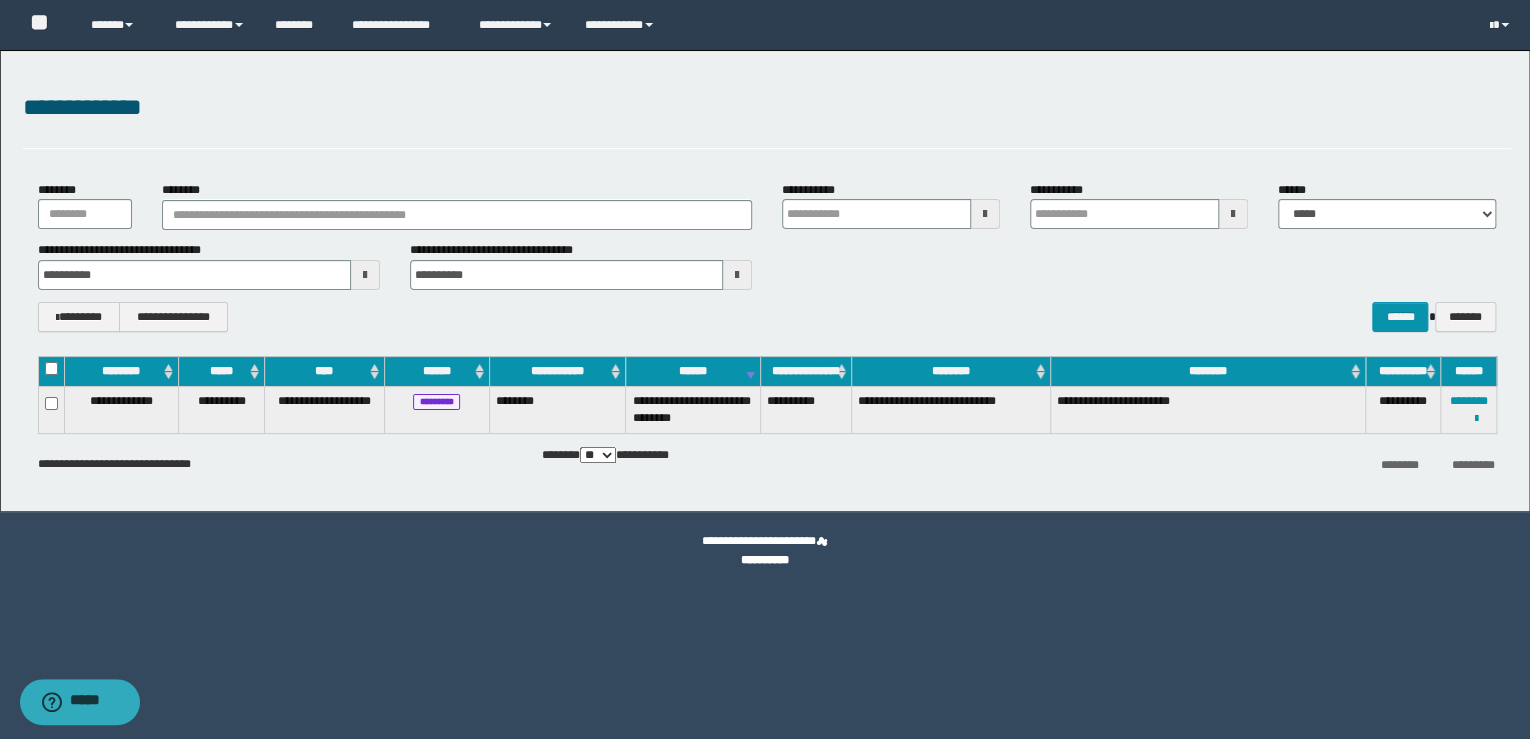 click on "**********" at bounding box center (133, 250) 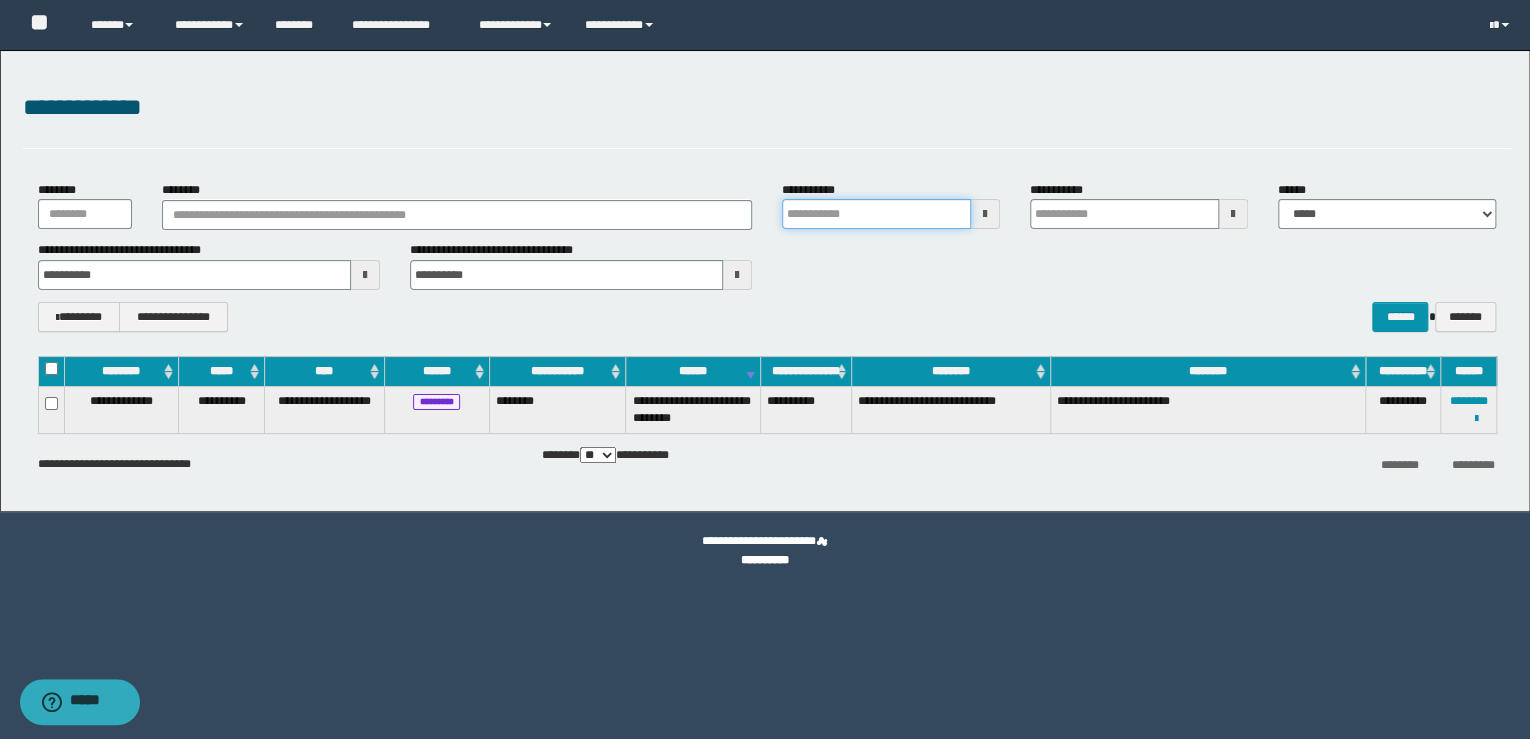 click on "**********" at bounding box center (876, 214) 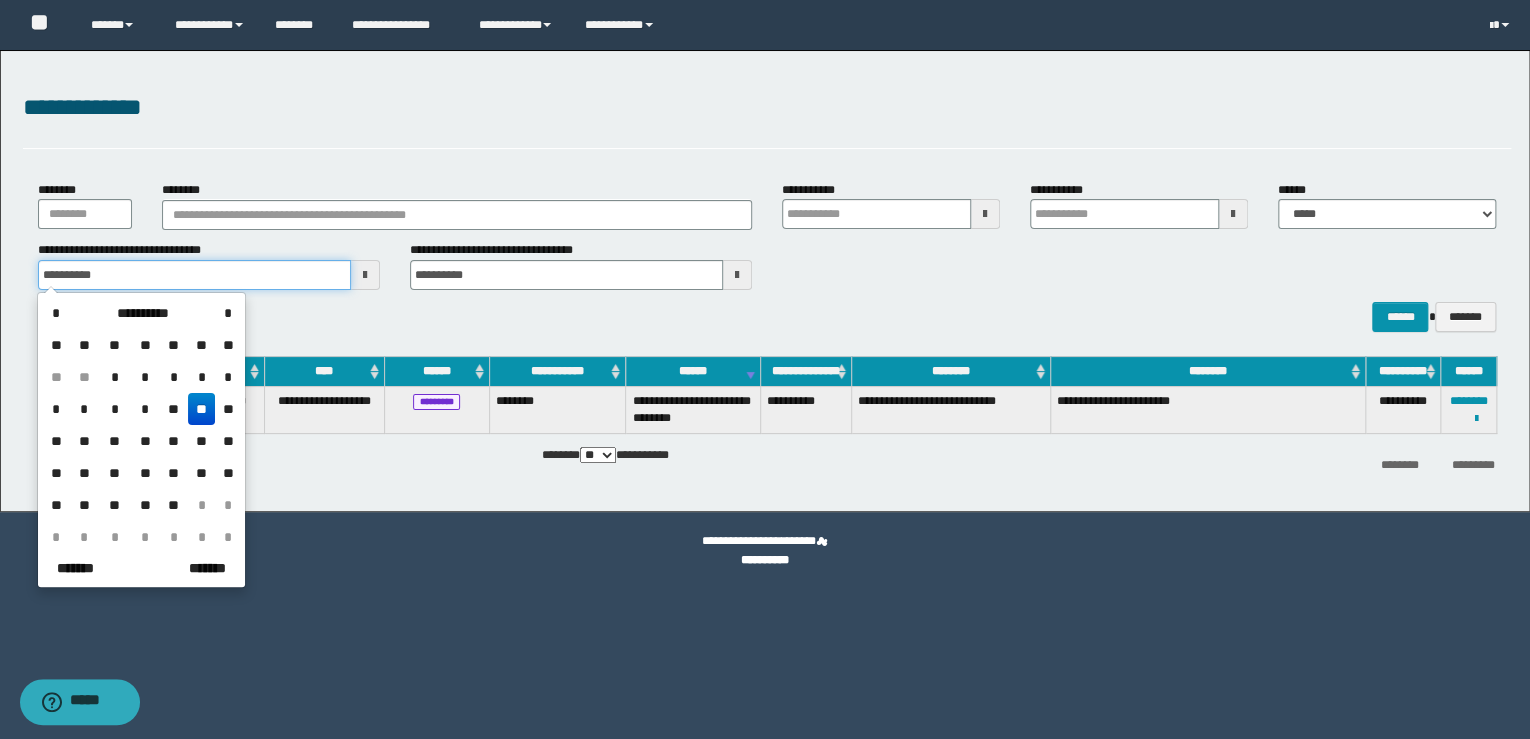 click on "**********" at bounding box center (194, 275) 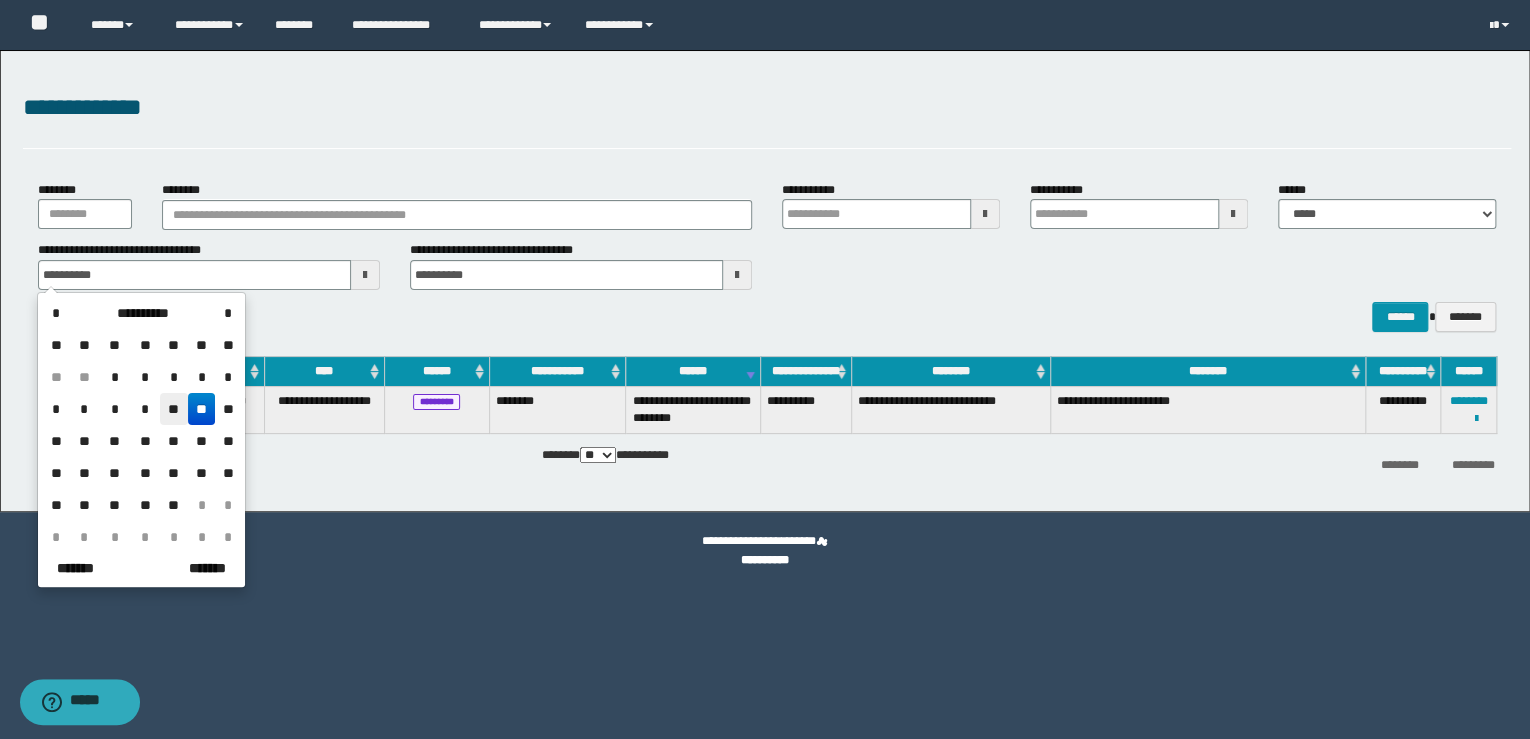 click on "**" at bounding box center [174, 409] 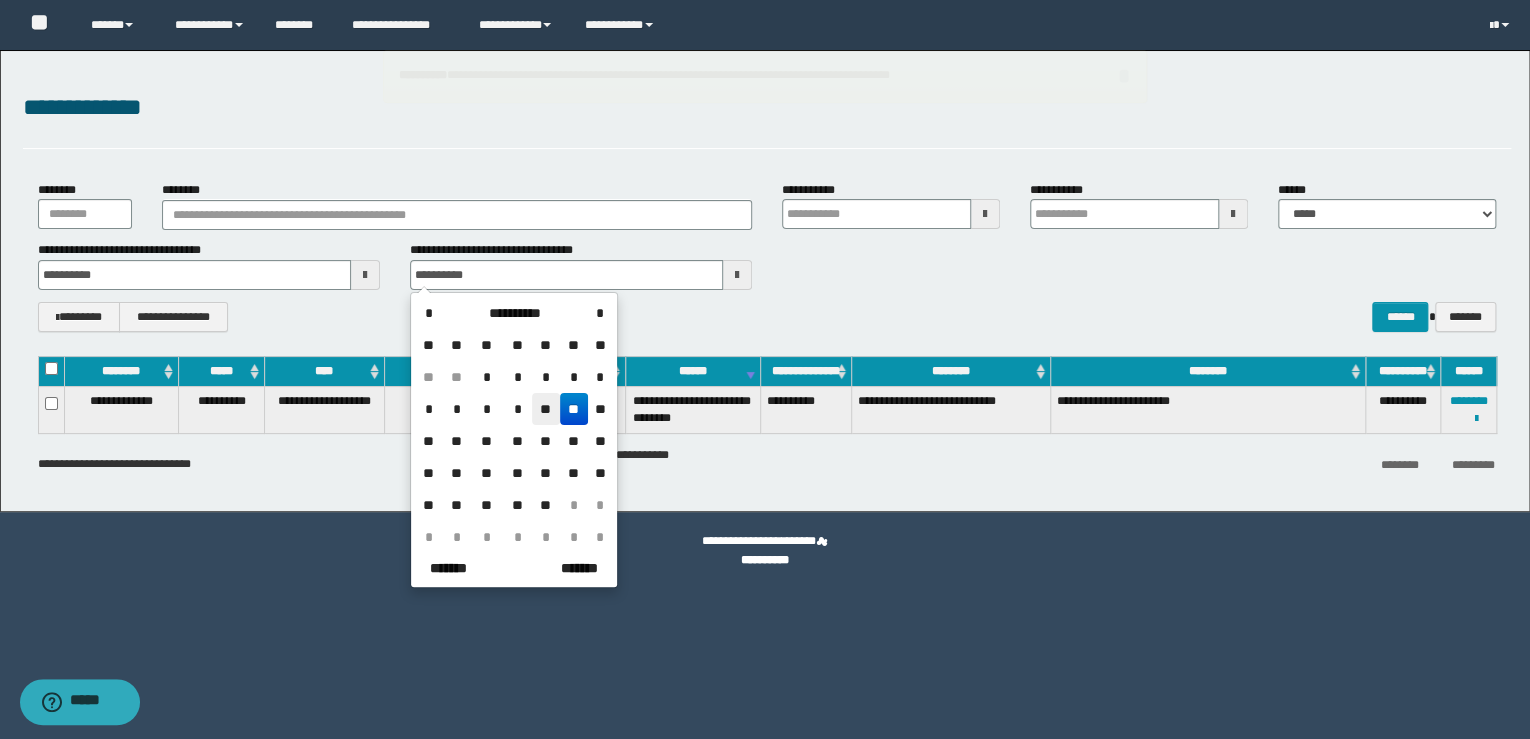 click on "**" at bounding box center [546, 409] 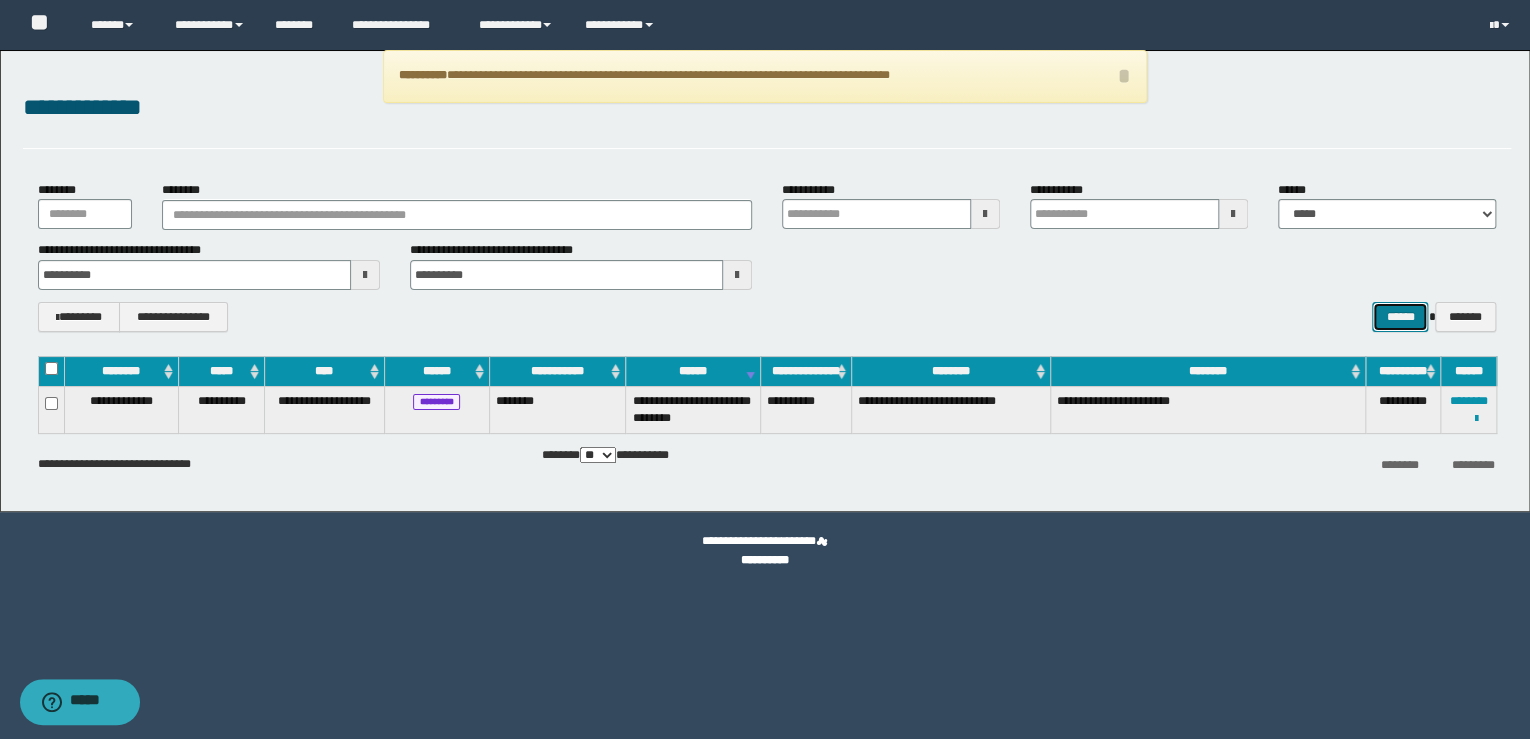 click on "******" at bounding box center [1400, 317] 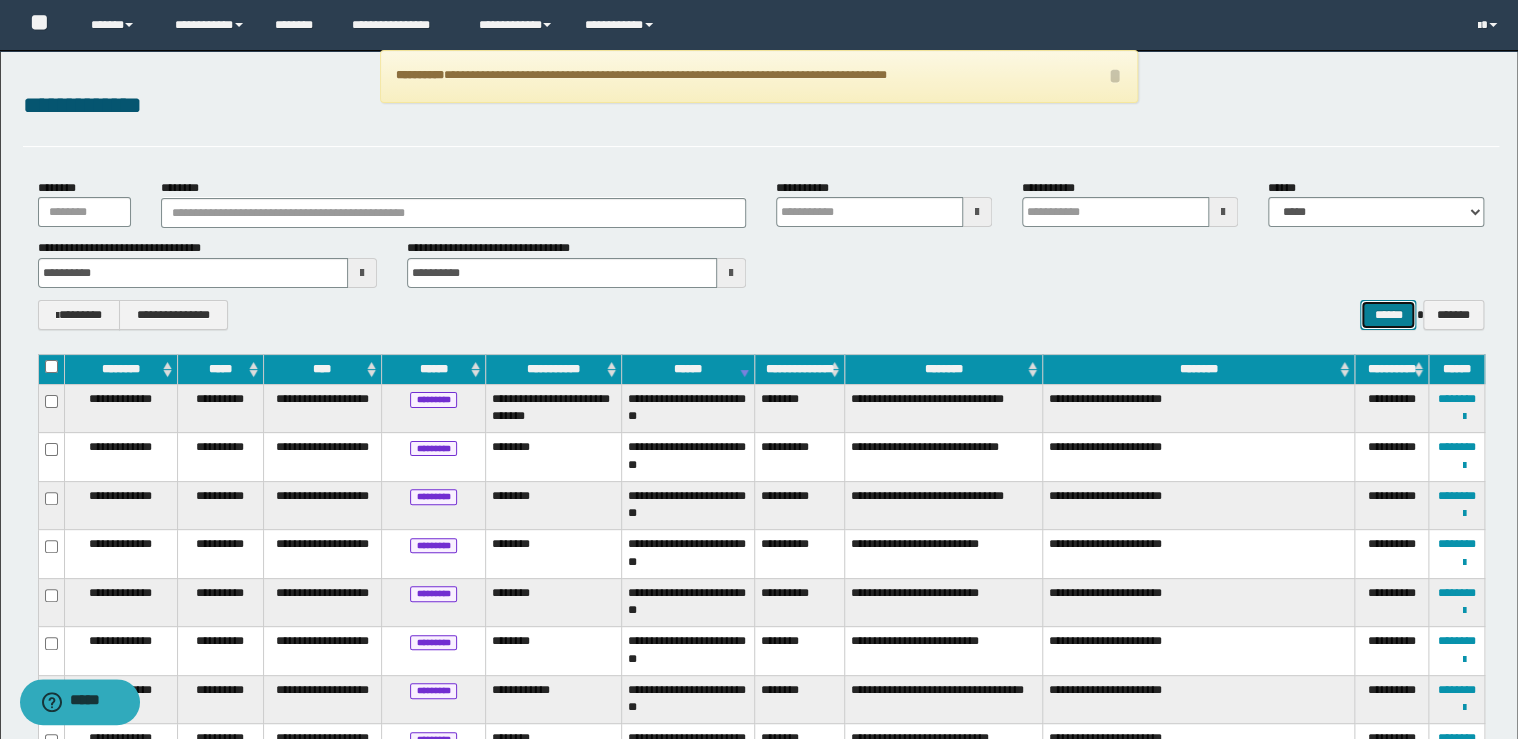 scroll, scrollTop: 0, scrollLeft: 0, axis: both 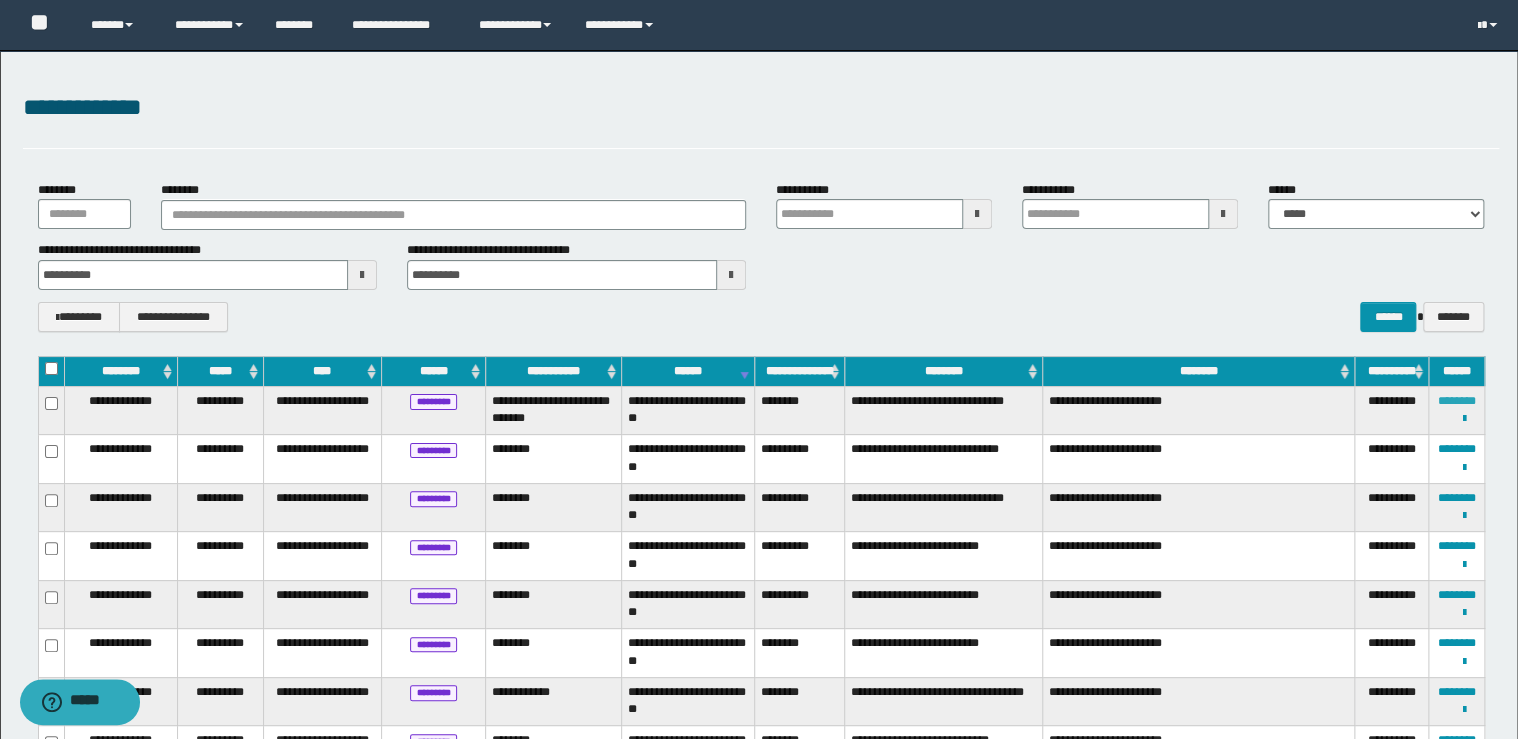 click on "********" at bounding box center (1457, 401) 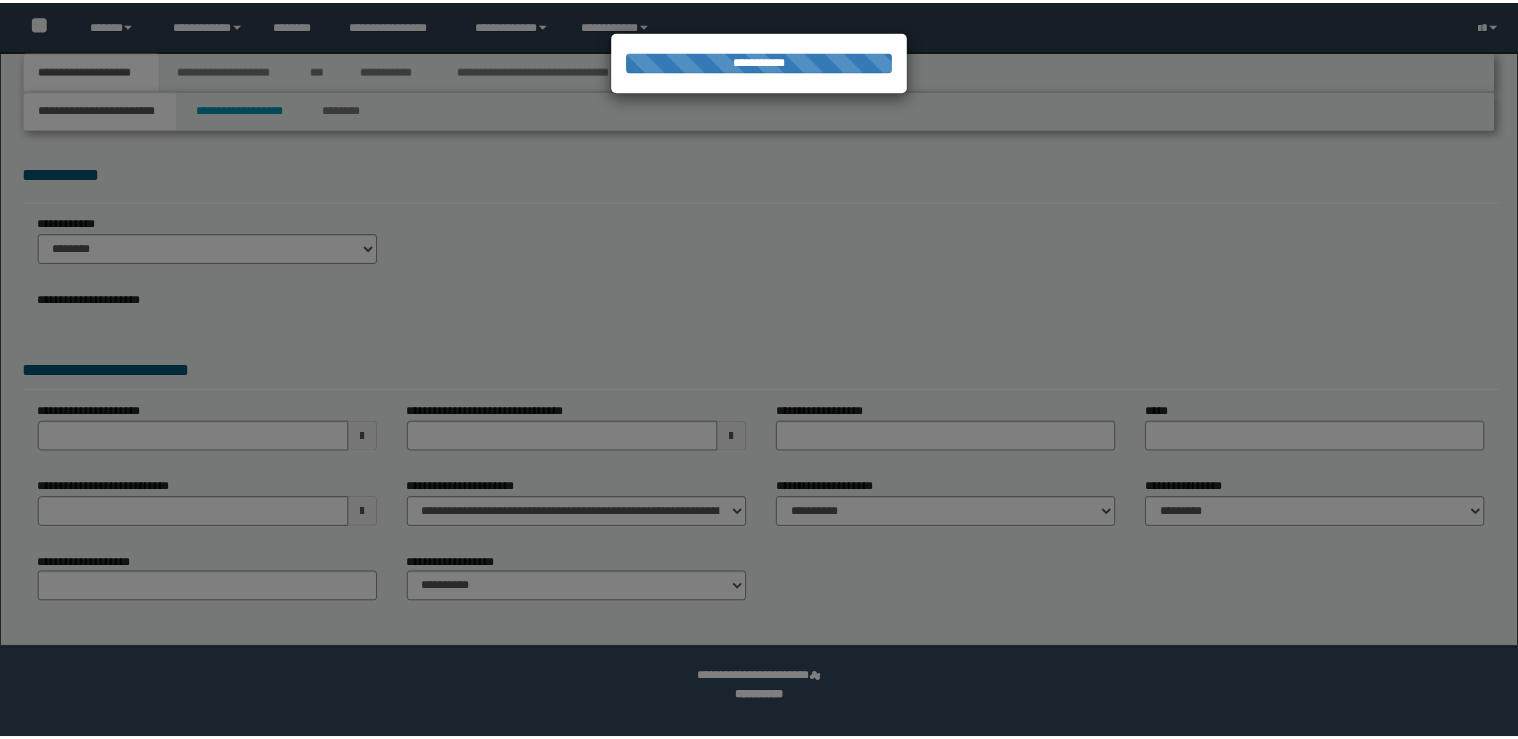 scroll, scrollTop: 0, scrollLeft: 0, axis: both 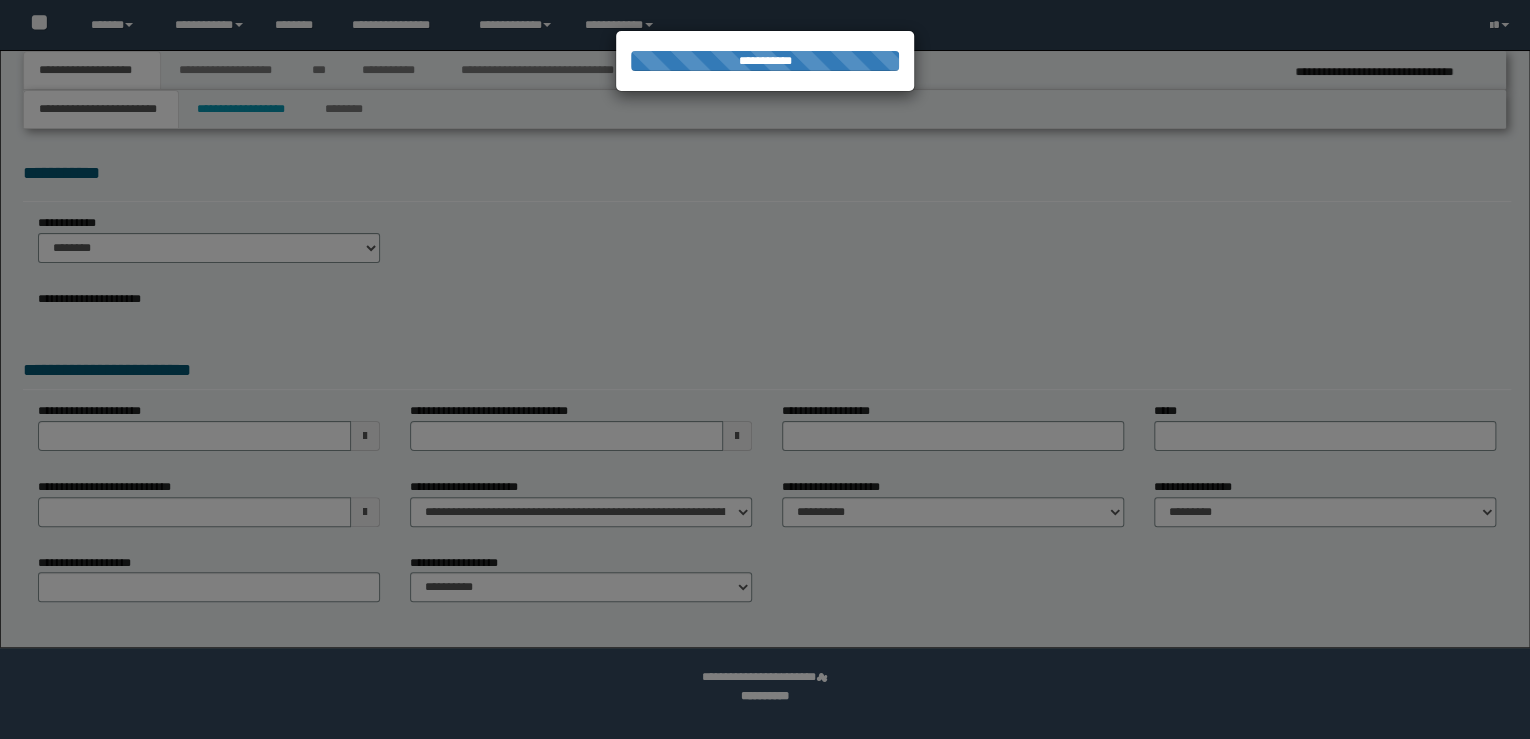 select on "*" 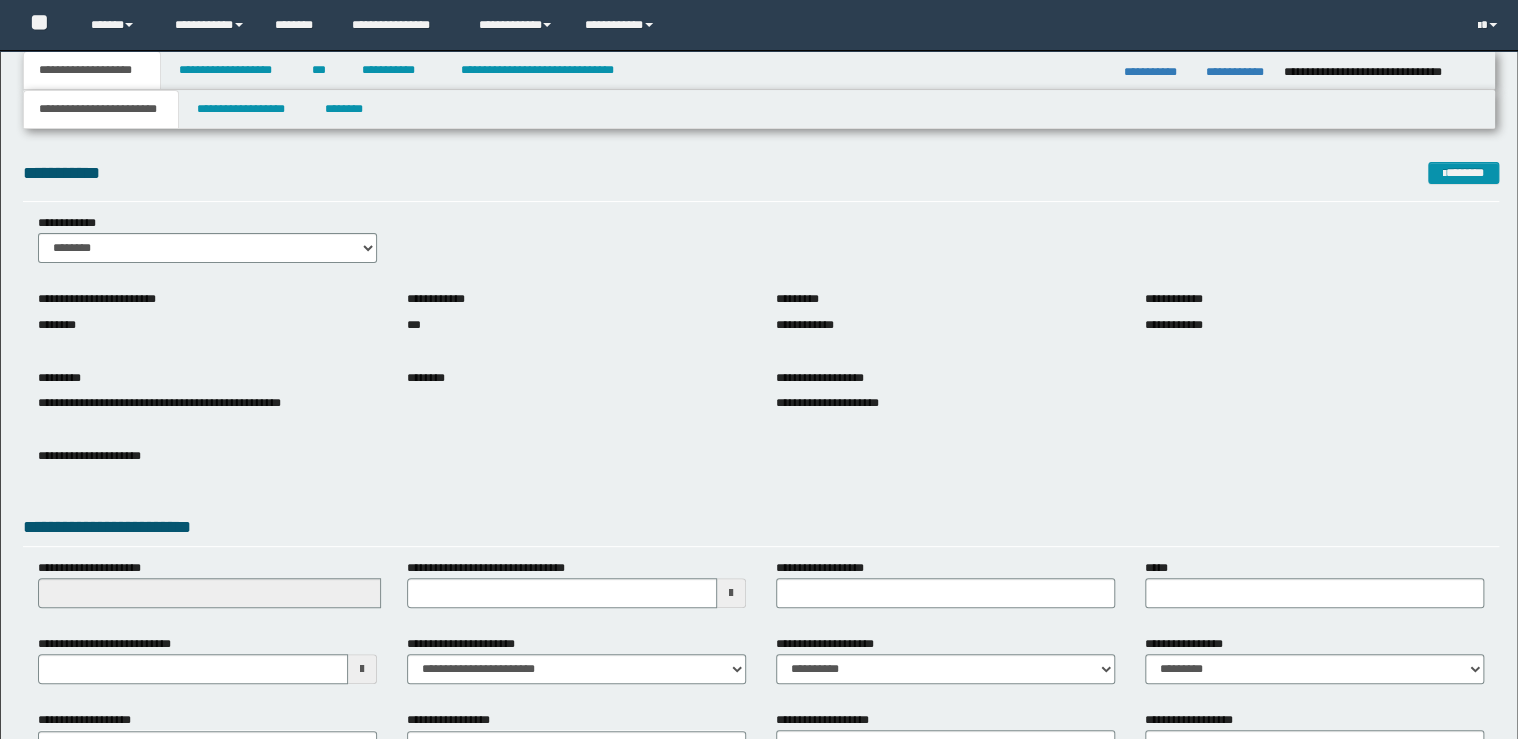 scroll, scrollTop: 0, scrollLeft: 0, axis: both 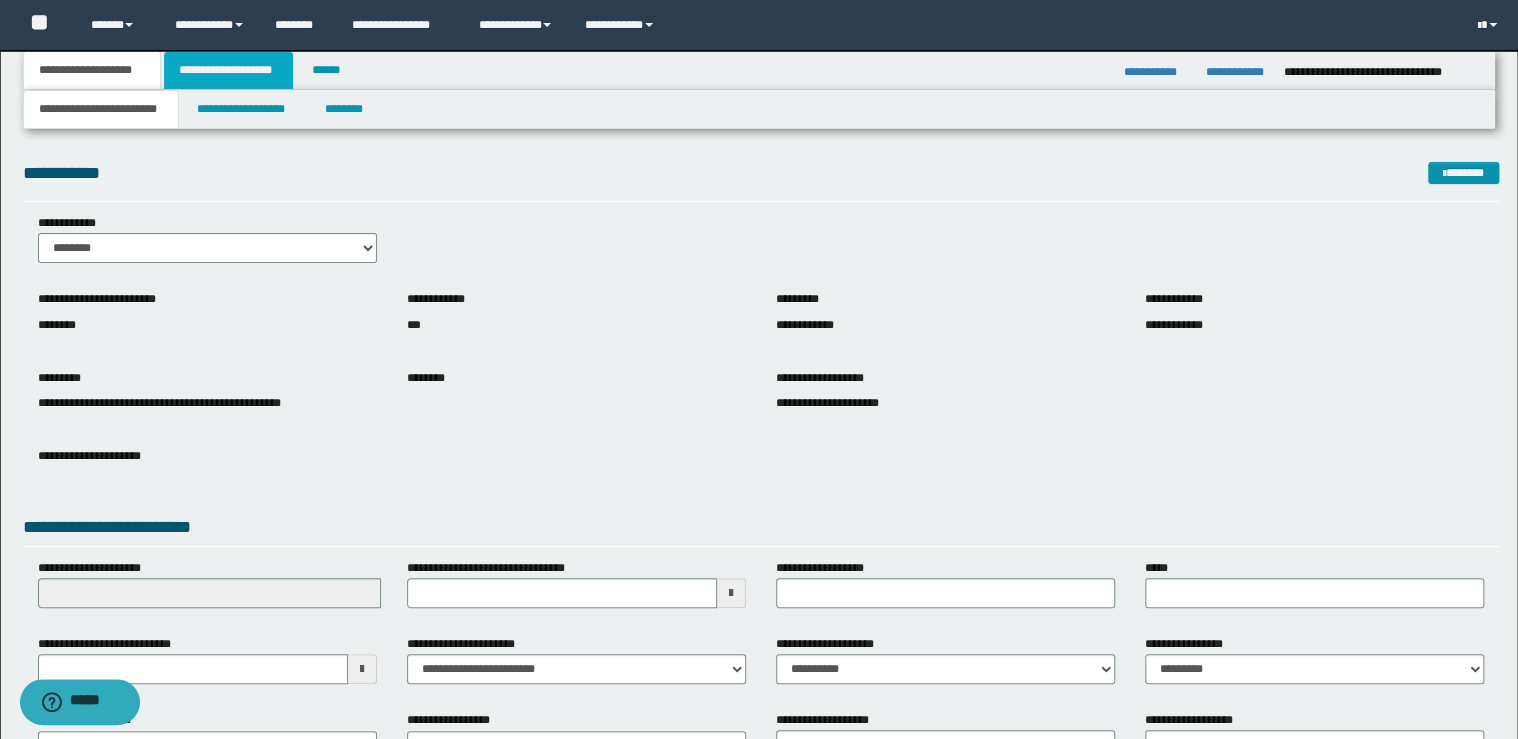 click on "**********" at bounding box center (228, 70) 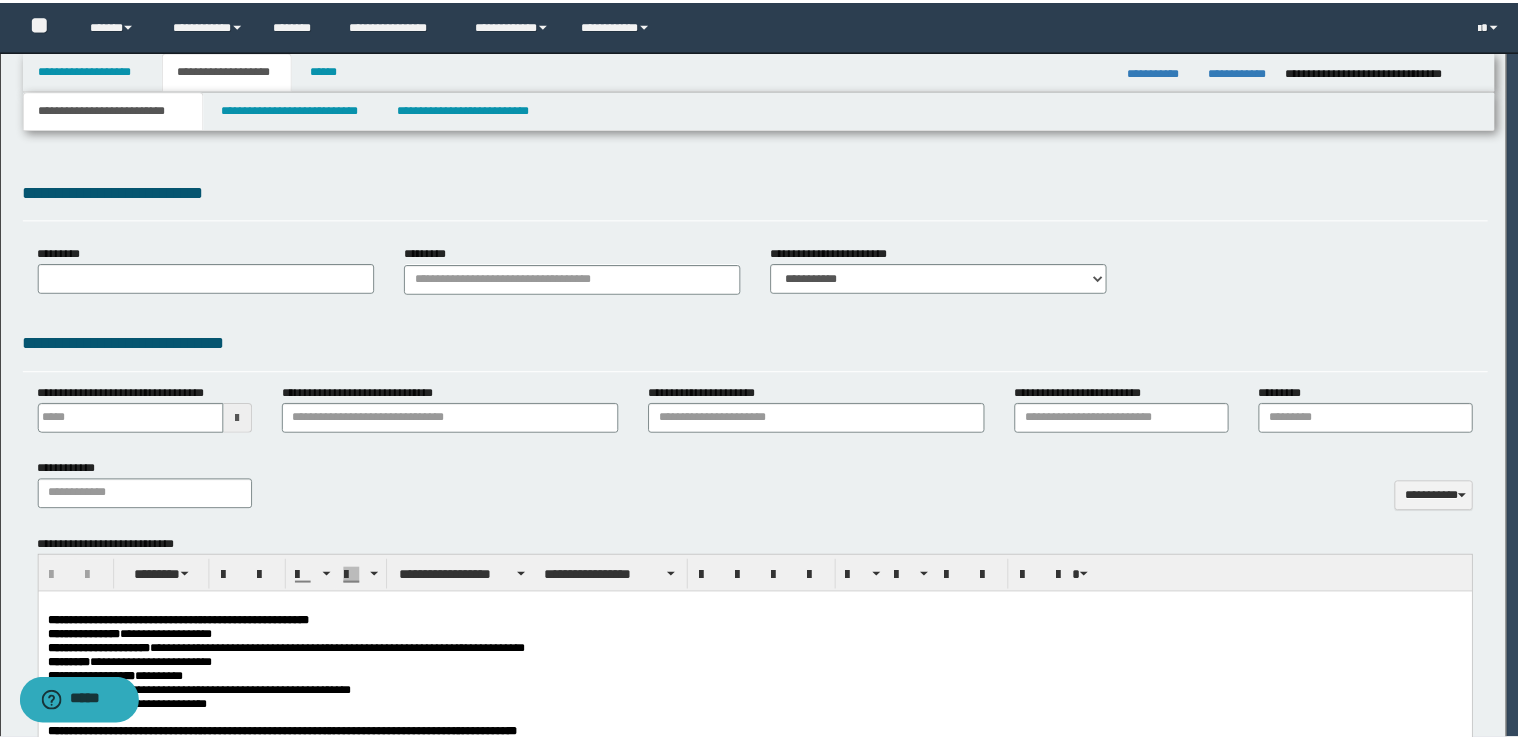 scroll, scrollTop: 0, scrollLeft: 0, axis: both 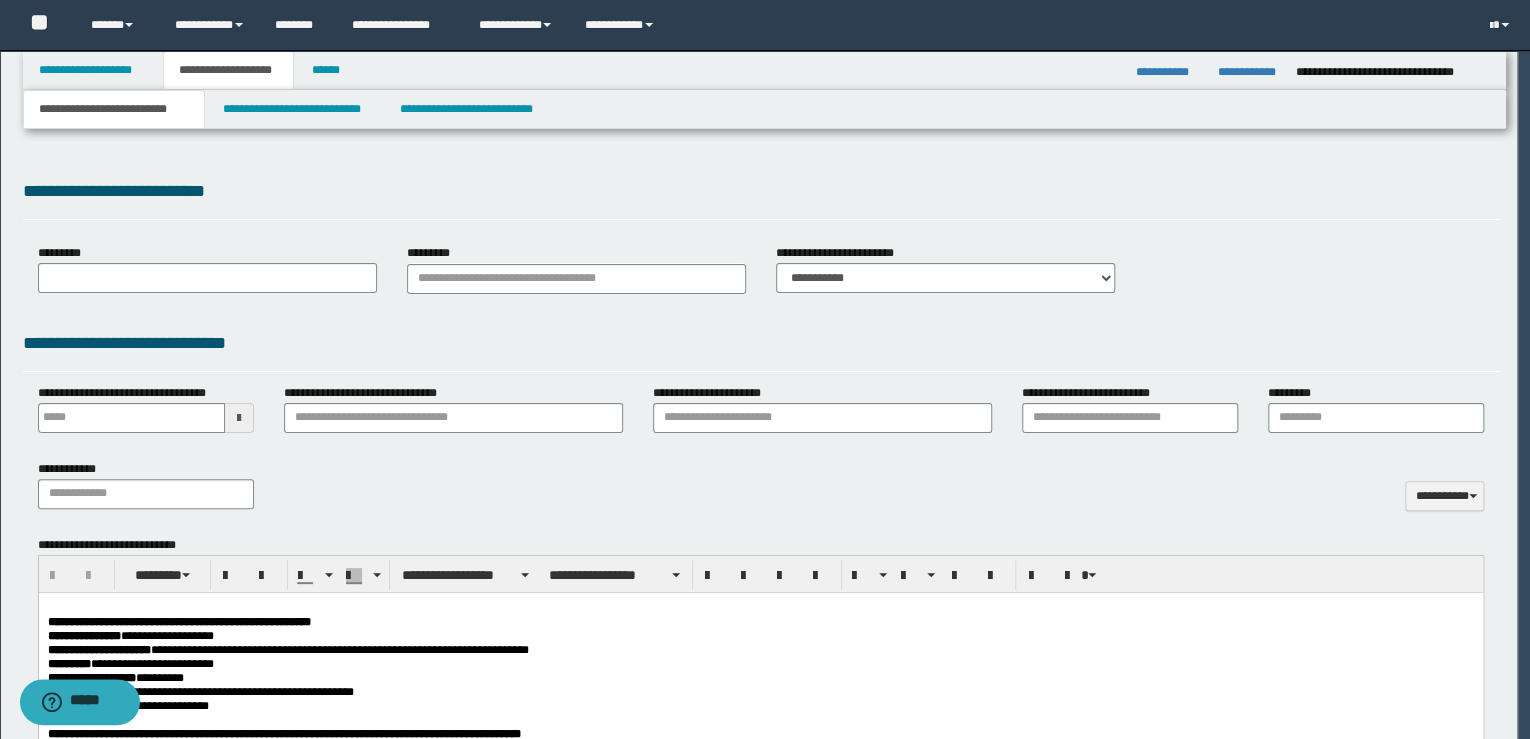 type on "**********" 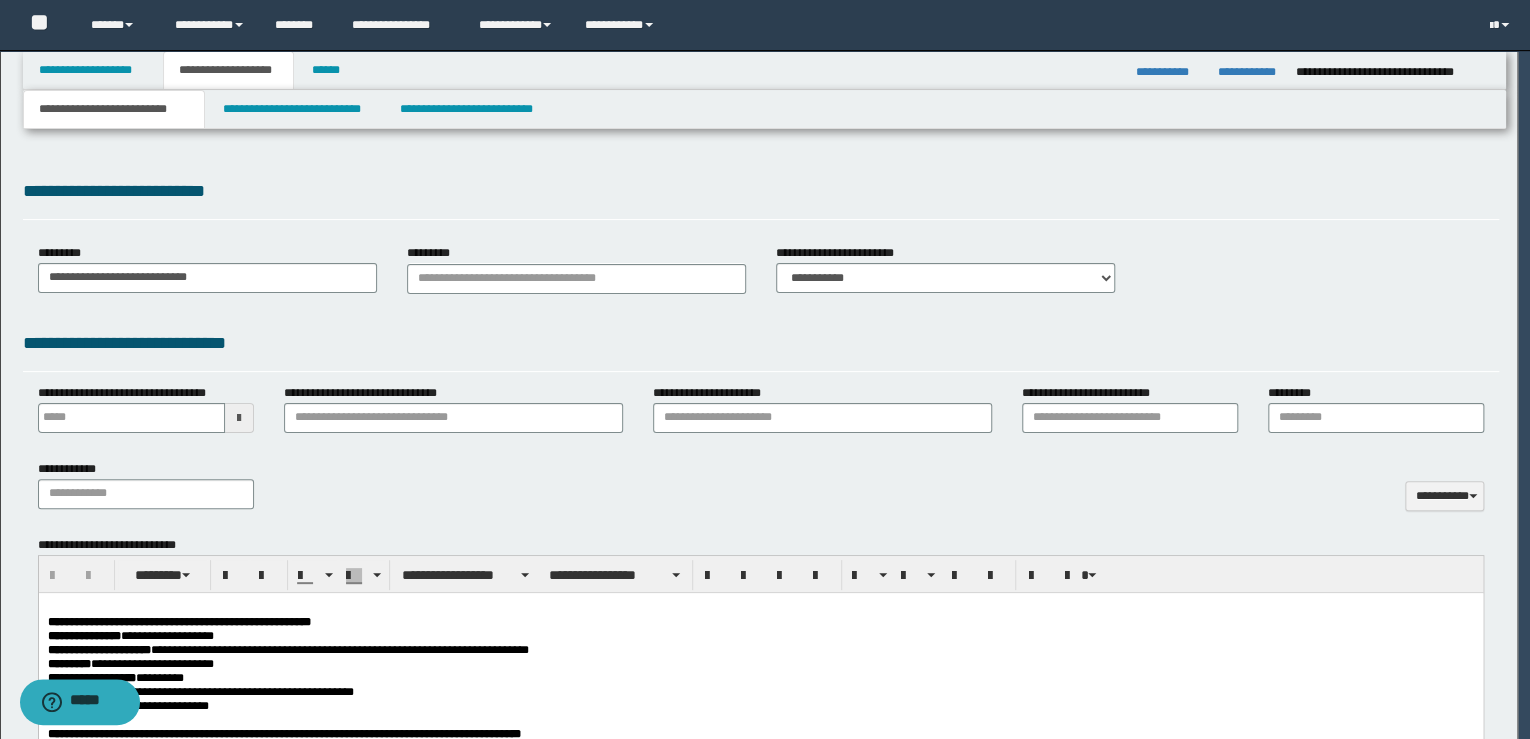select on "*" 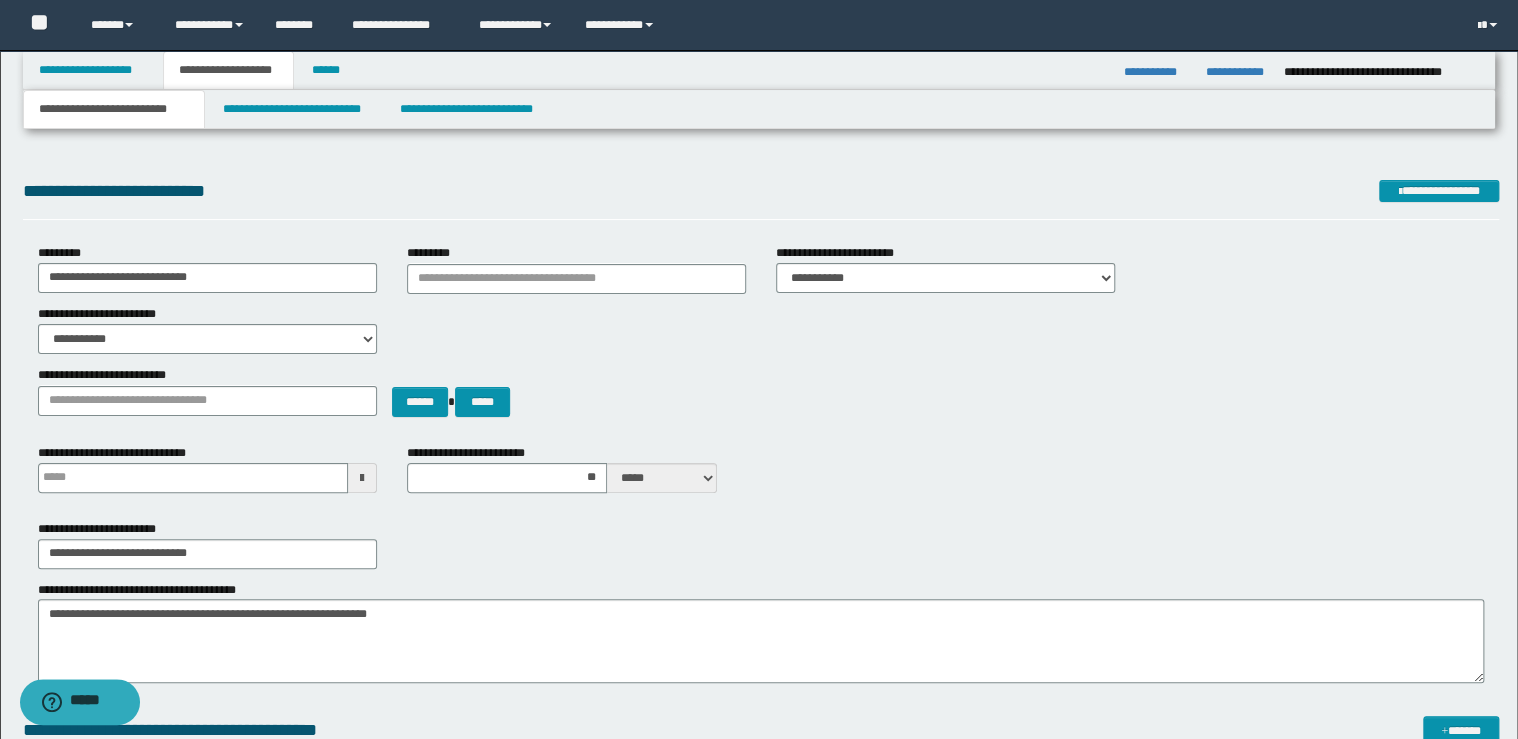 click on "**********" at bounding box center (114, 109) 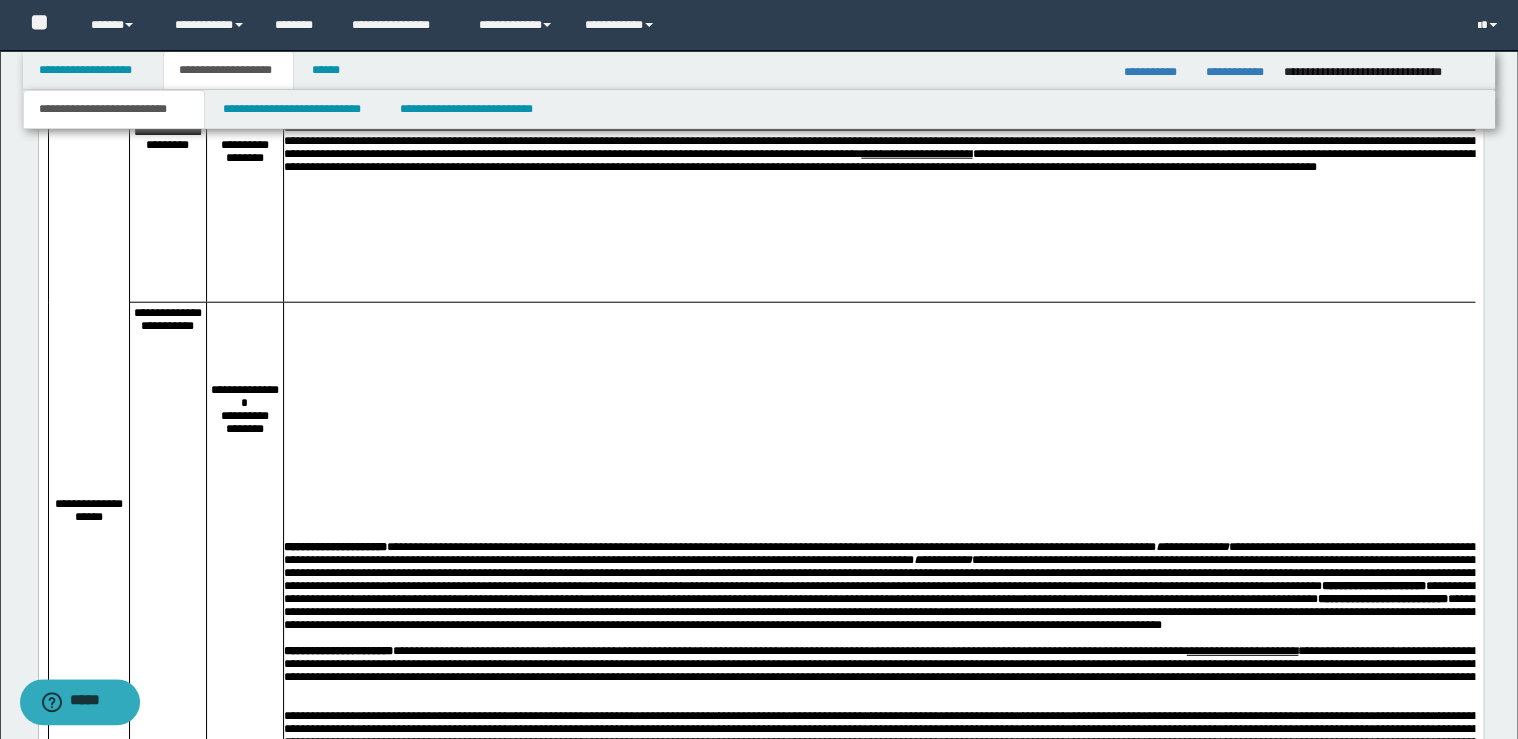 scroll, scrollTop: 2080, scrollLeft: 0, axis: vertical 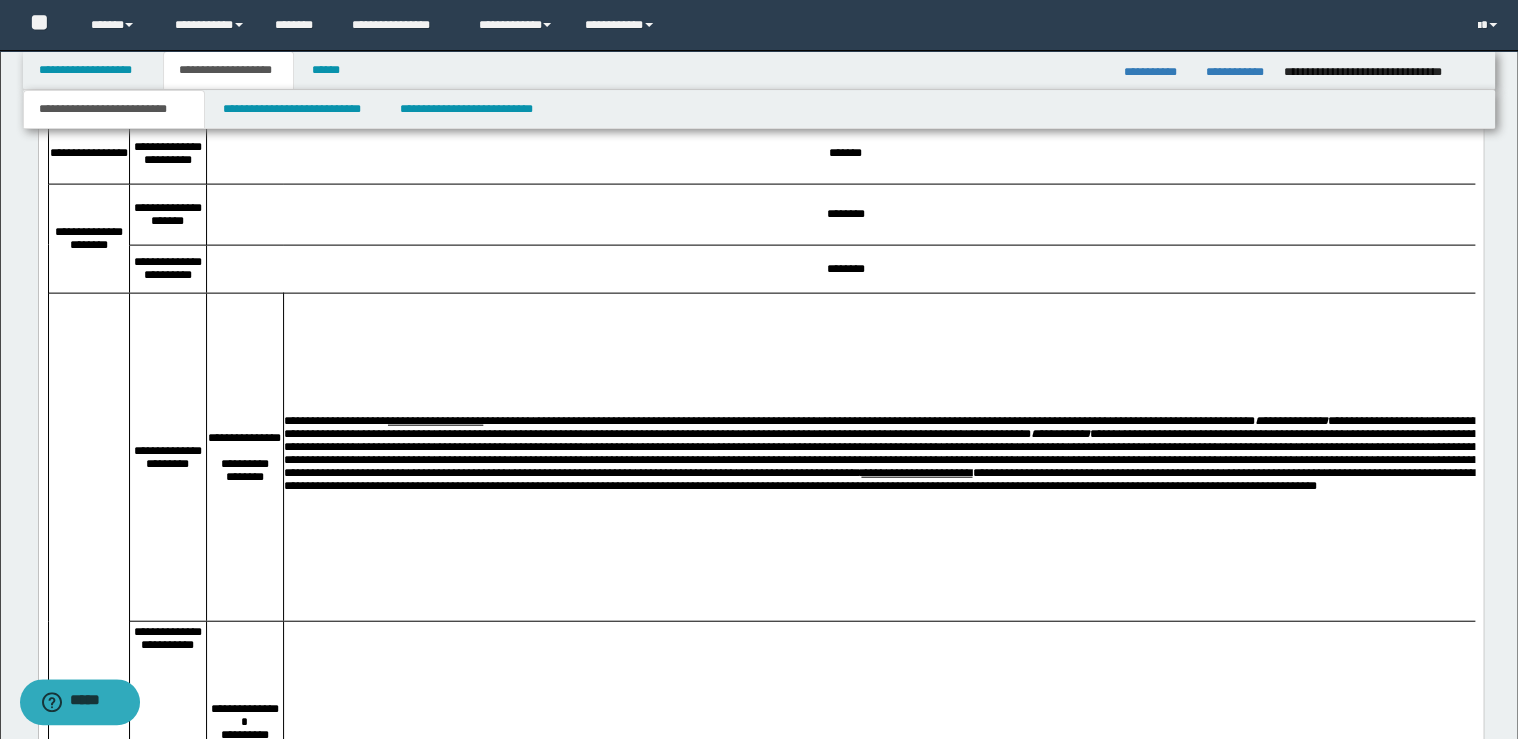 click on "[FIRST] [LAST] [ADDRESS] [CITY] [STATE] [POSTAL_CODE] [COUNTRY]" at bounding box center [1064, 457] 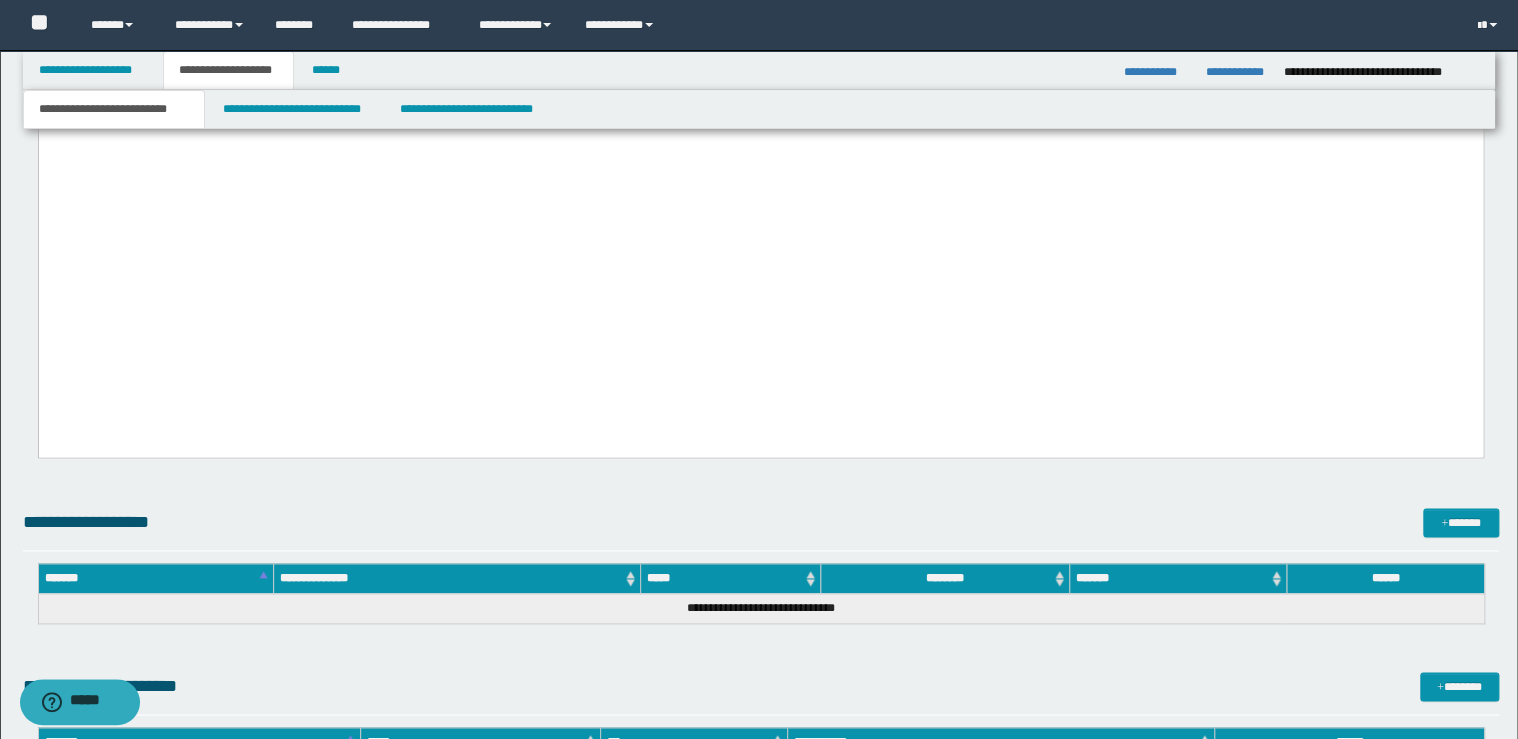 scroll, scrollTop: 4880, scrollLeft: 0, axis: vertical 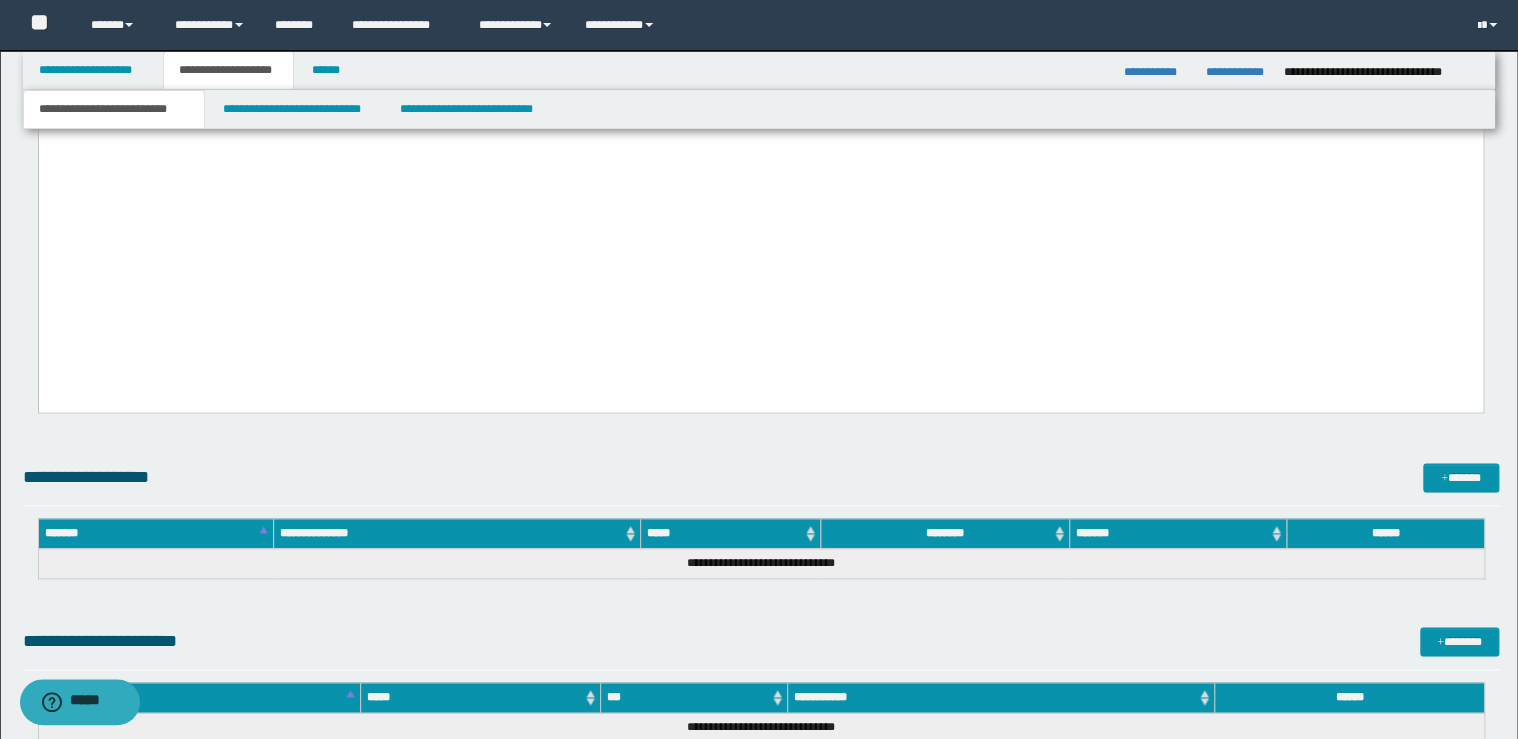 copy on "**********" 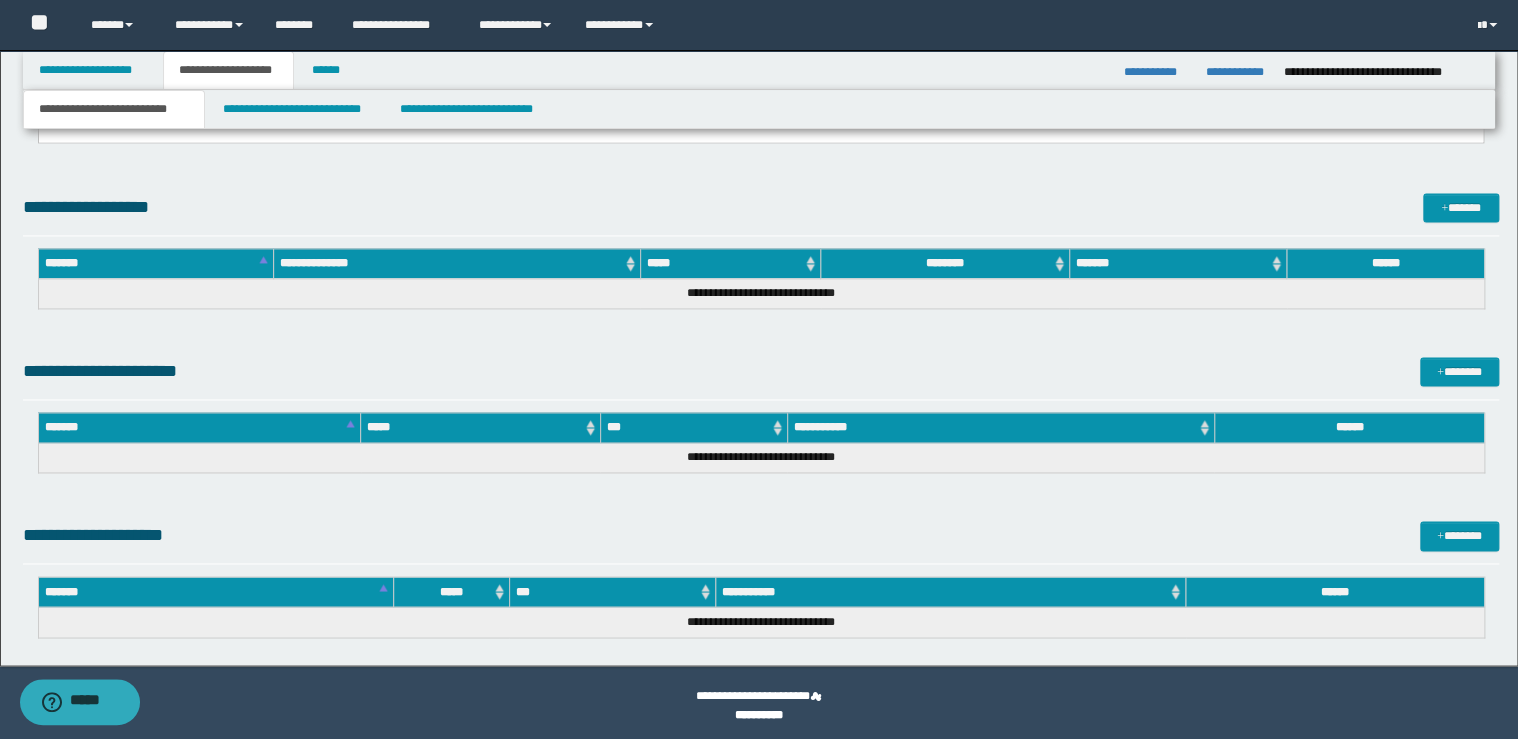 scroll, scrollTop: 4675, scrollLeft: 0, axis: vertical 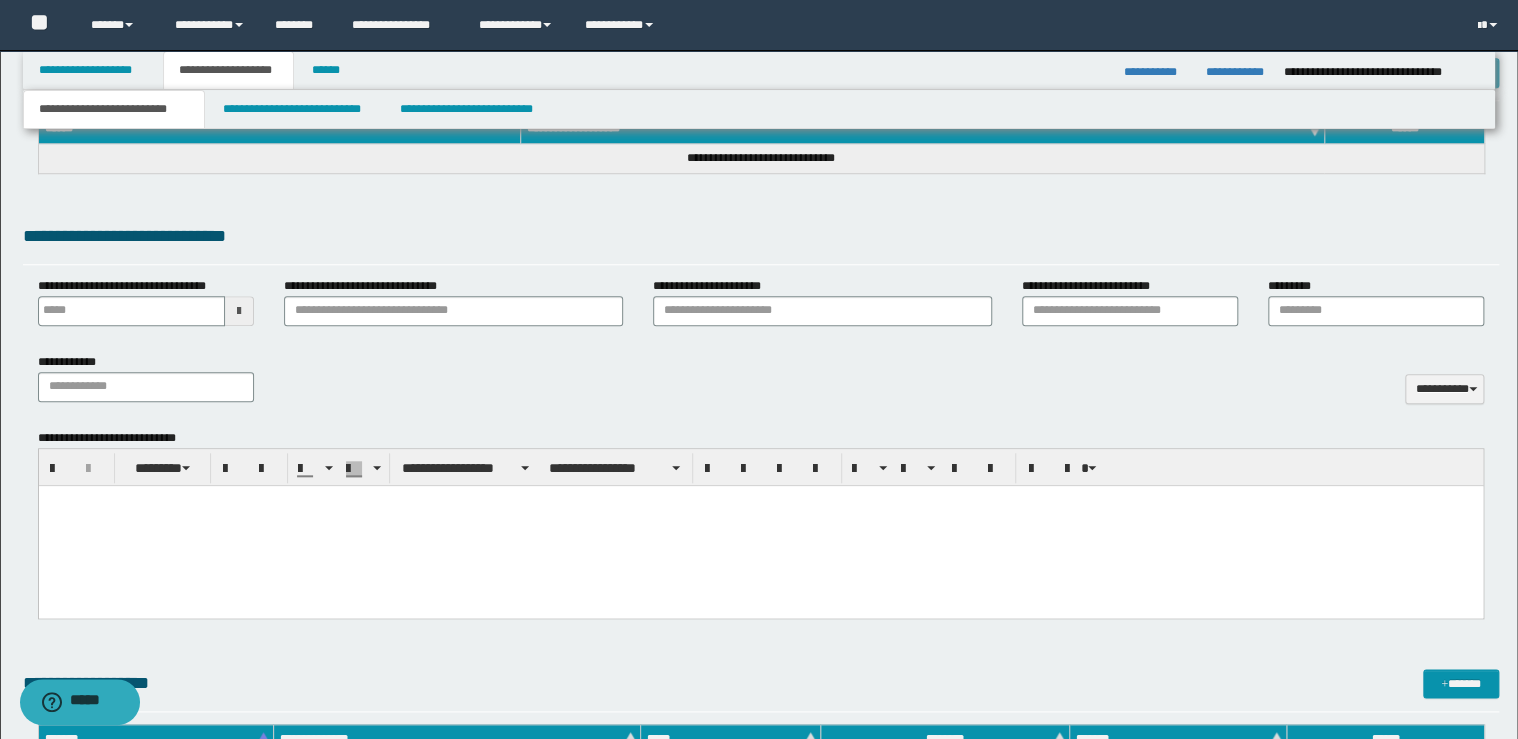paste 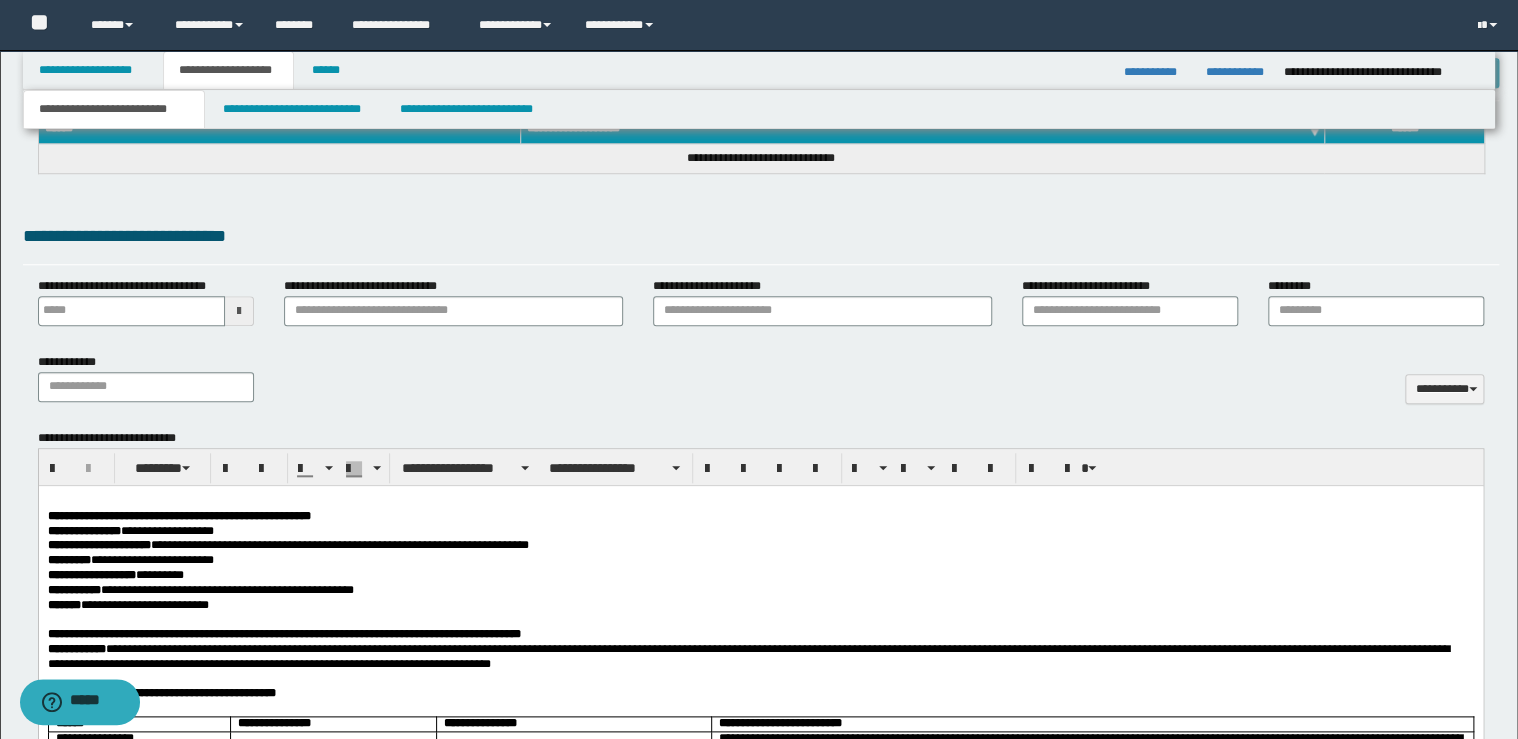 click on "**********" at bounding box center [178, 515] 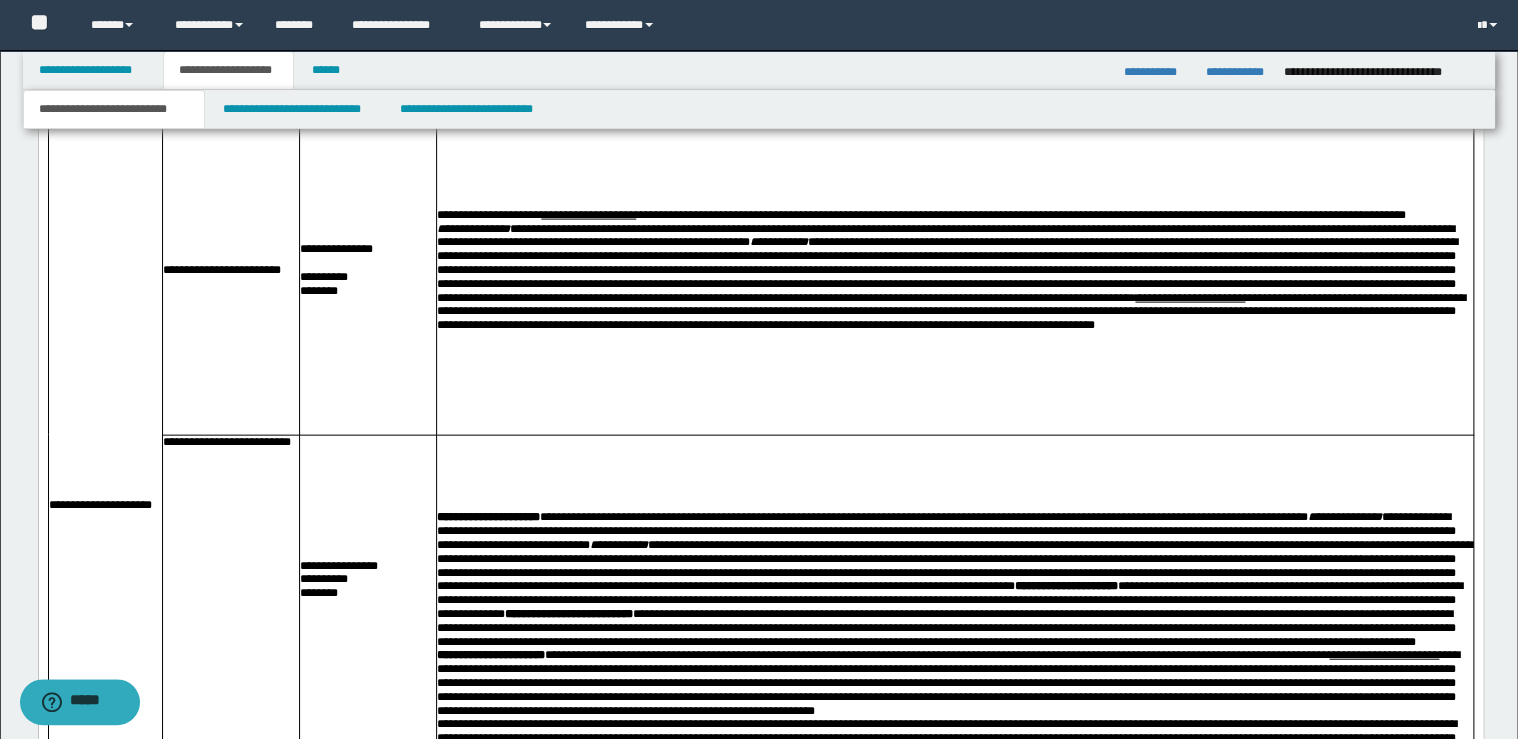 scroll, scrollTop: 1956, scrollLeft: 0, axis: vertical 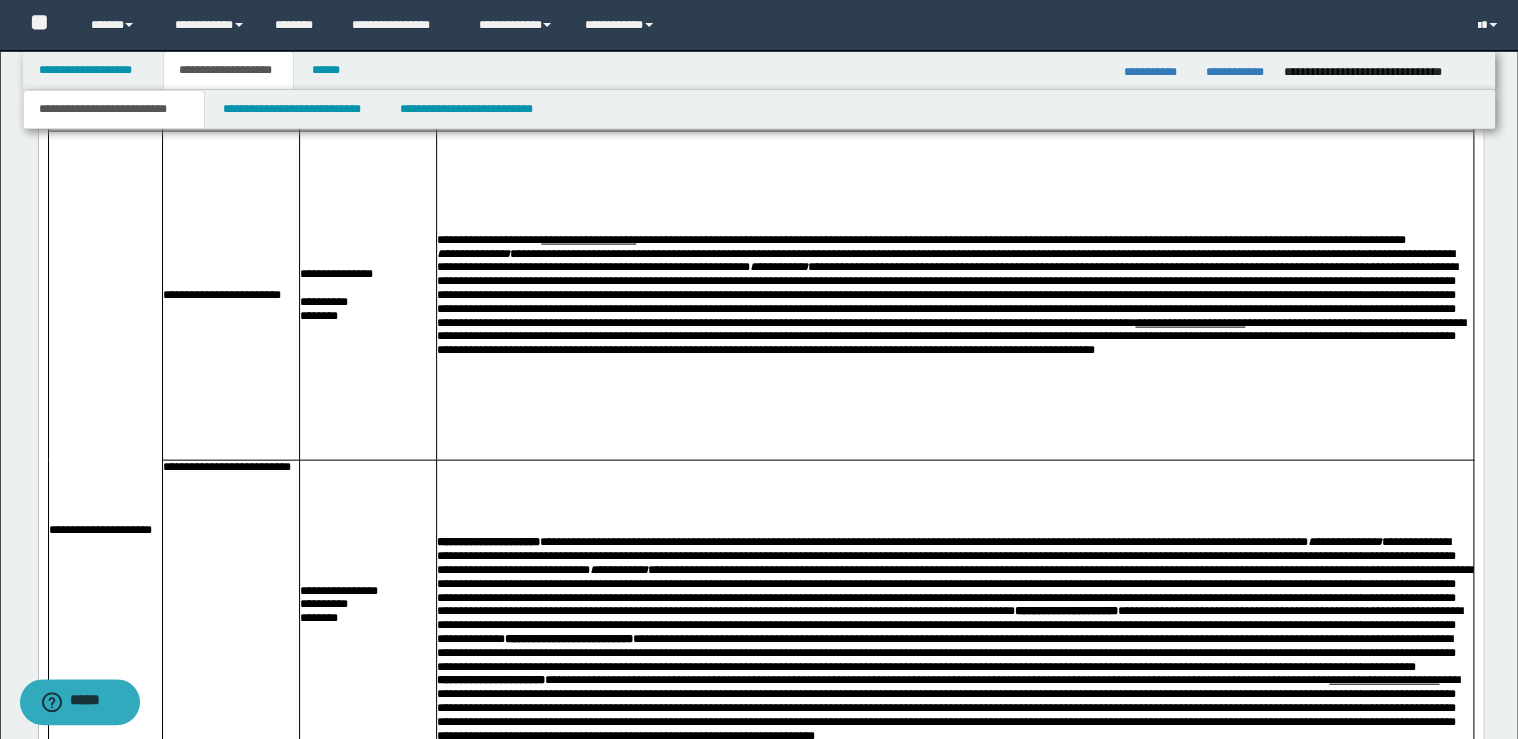click on "[FIRST] [LAST] [ADDRESS] [CITY] [STATE] [POSTAL_CODE] [COUNTRY]" at bounding box center [950, 295] 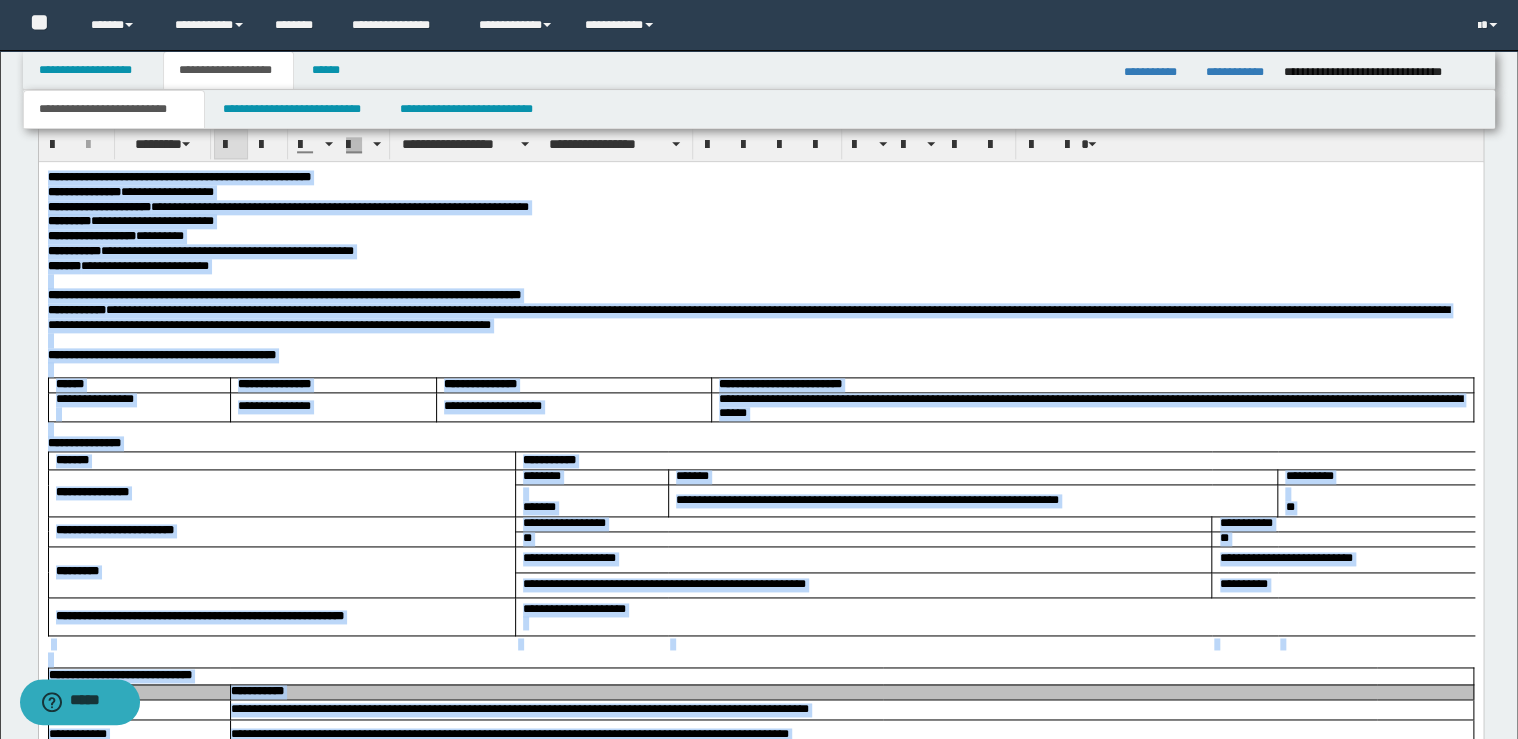 scroll, scrollTop: 1076, scrollLeft: 0, axis: vertical 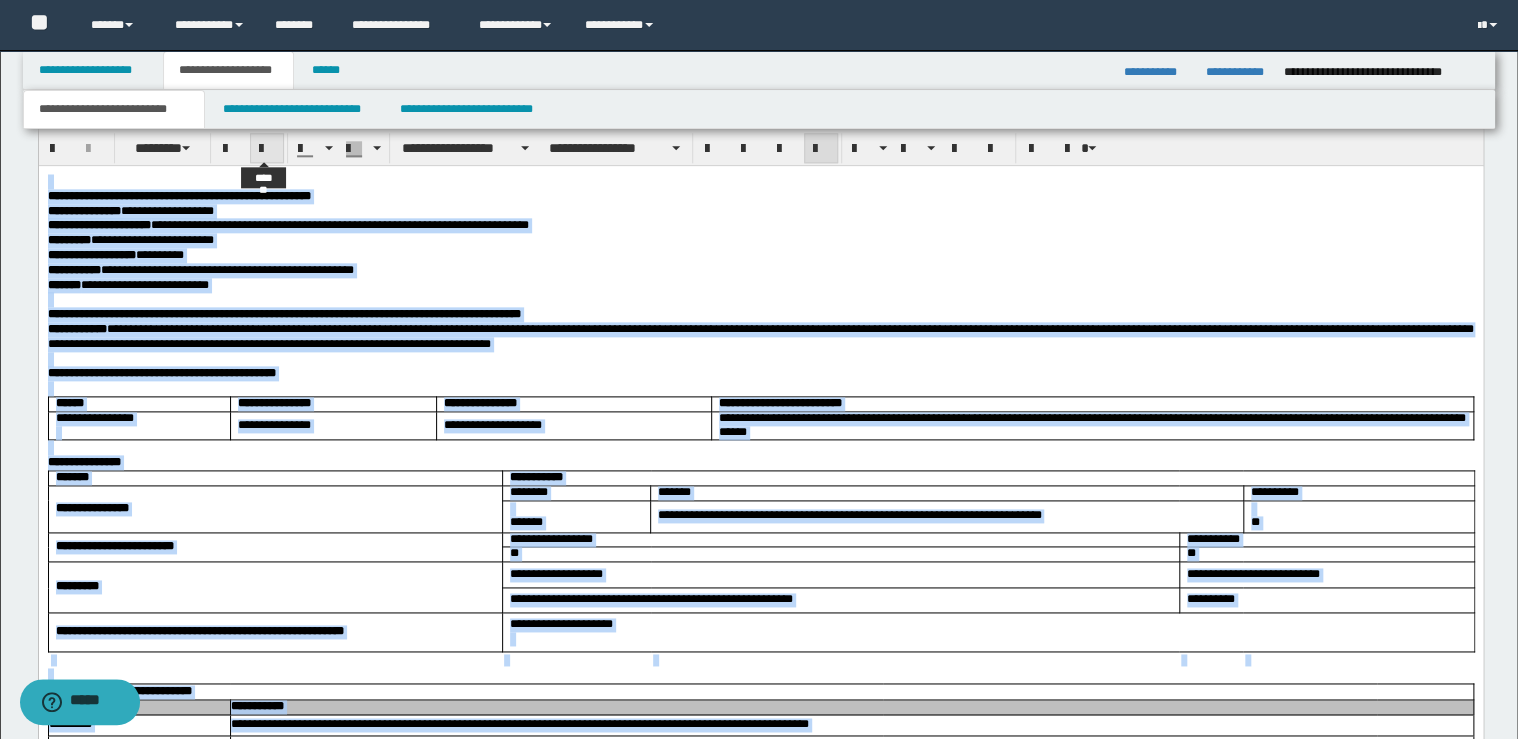 click at bounding box center (267, 149) 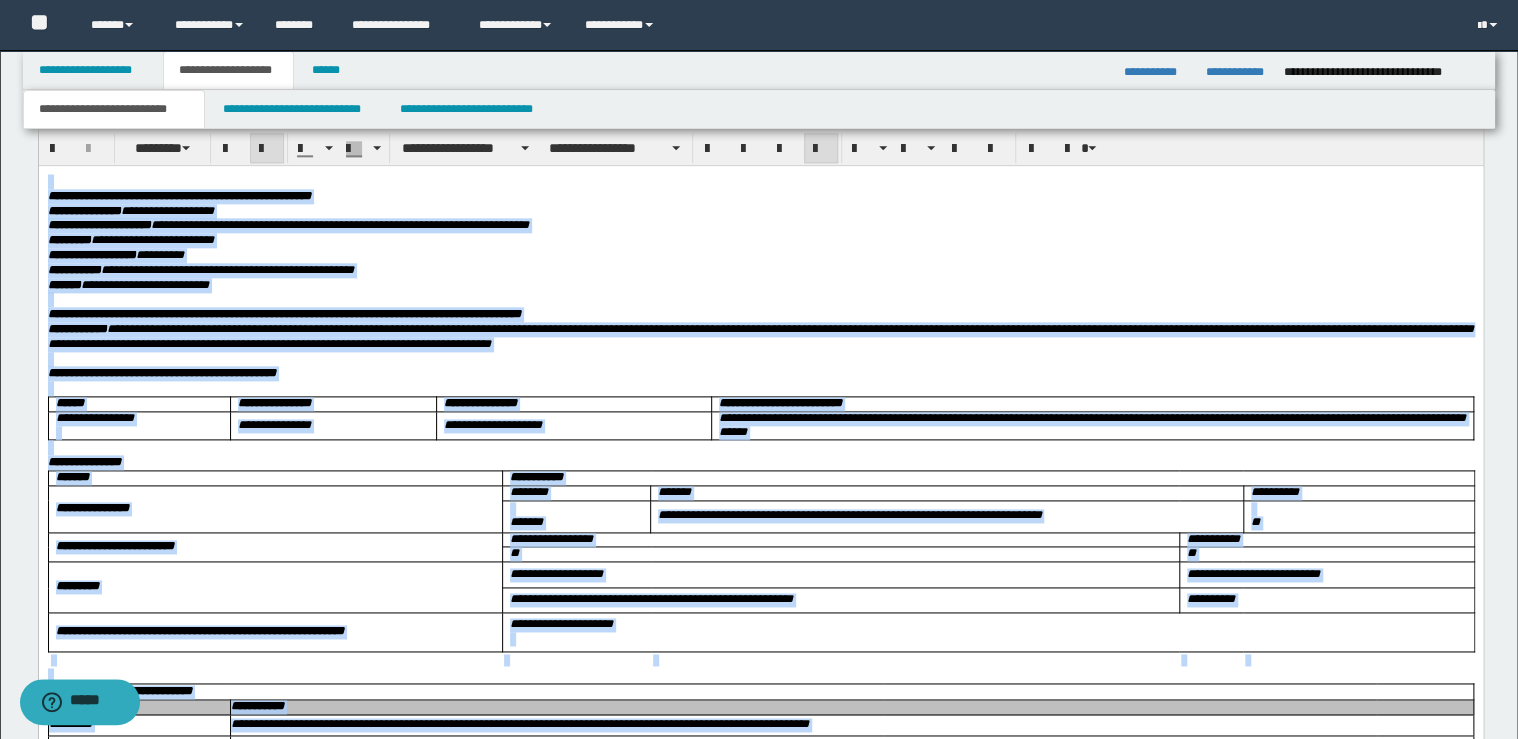 click at bounding box center [267, 149] 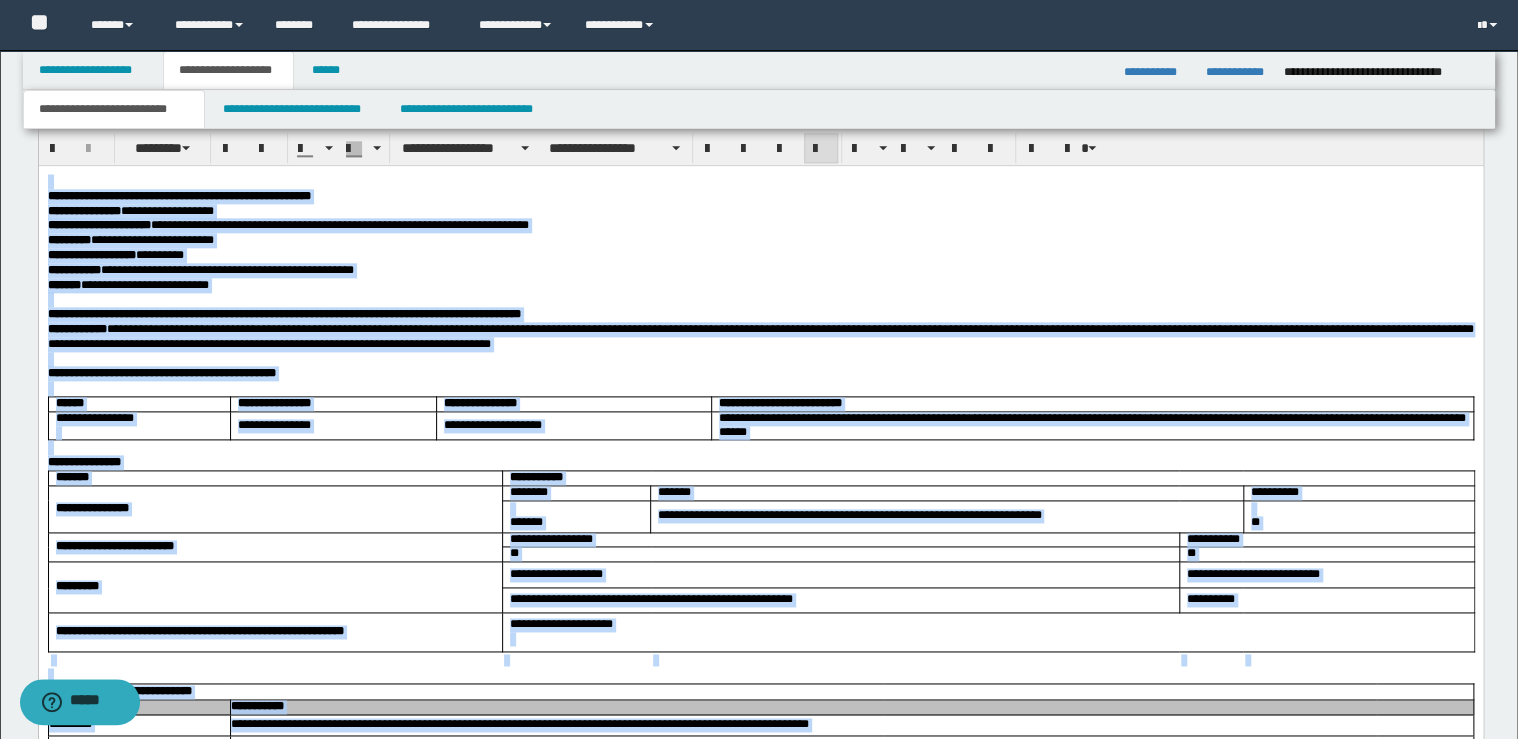 click on "**********" at bounding box center [226, 269] 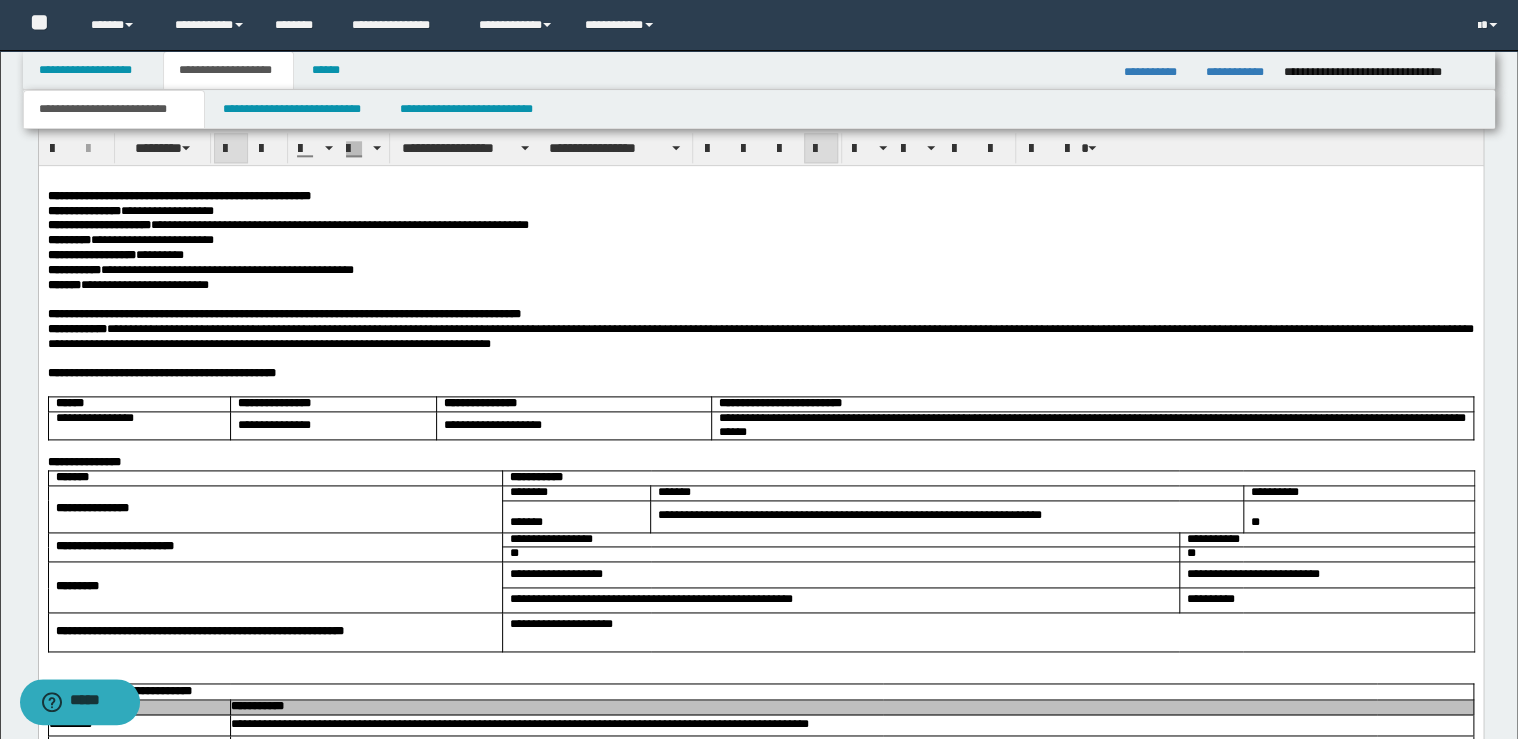 click on "**********" at bounding box center (178, 195) 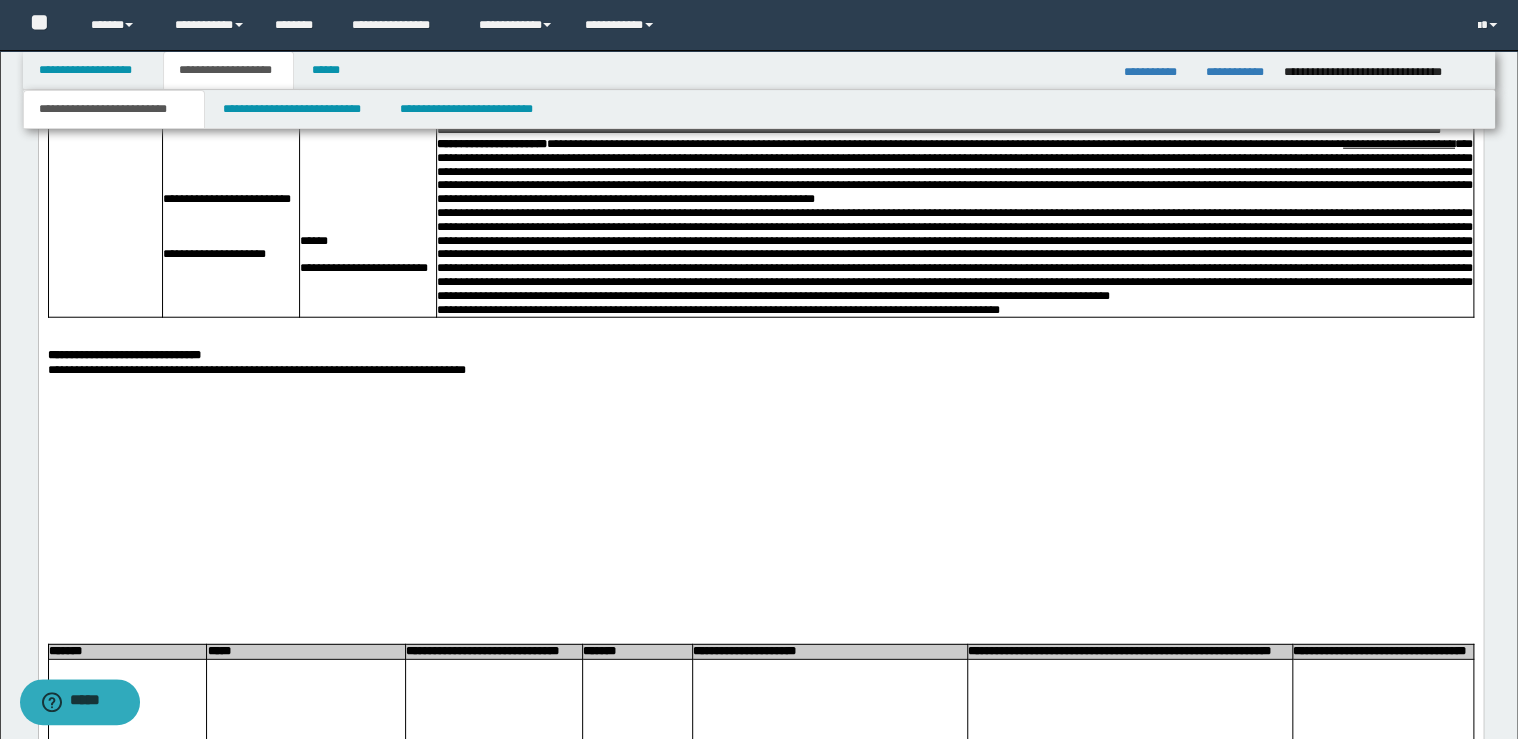 scroll, scrollTop: 2436, scrollLeft: 0, axis: vertical 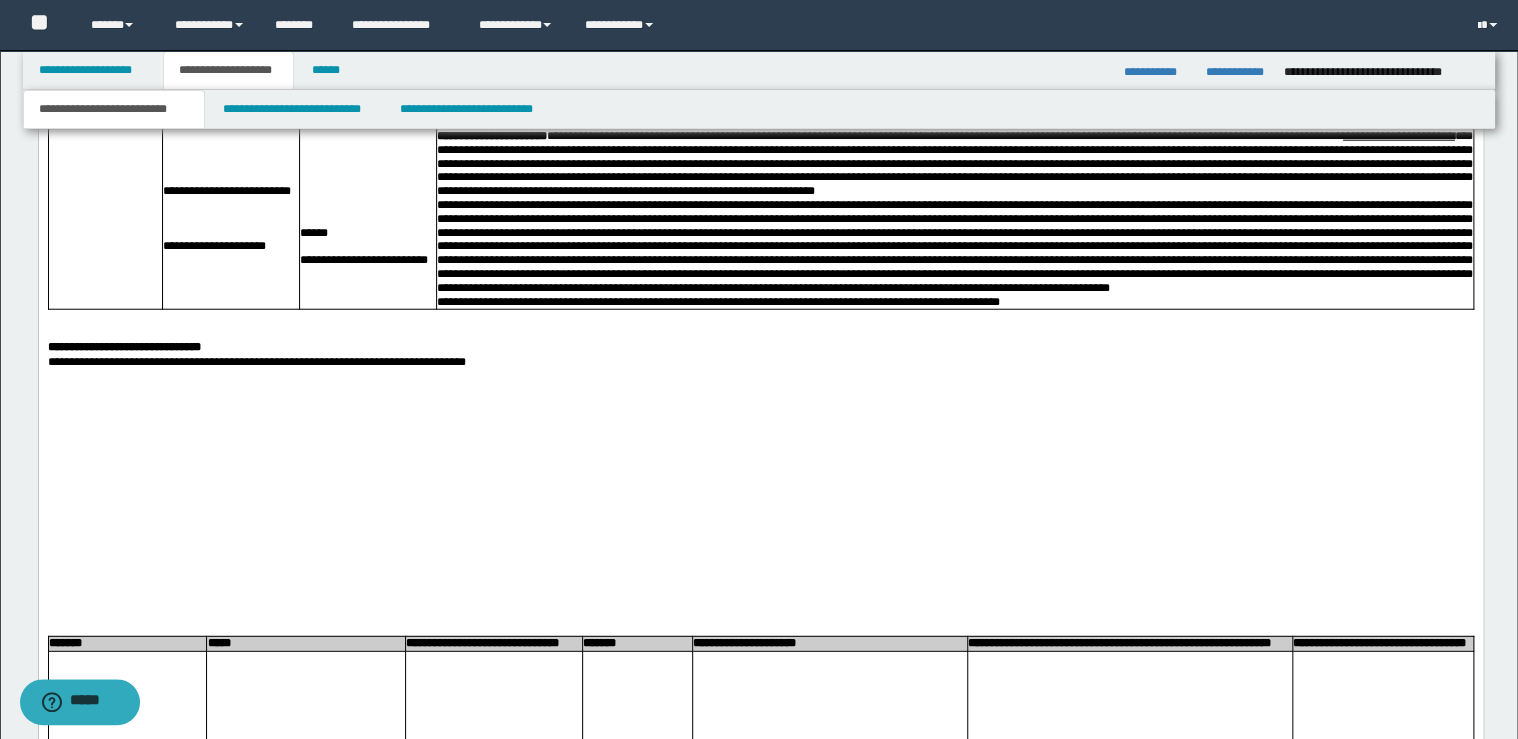 click on "**********" at bounding box center [760, 362] 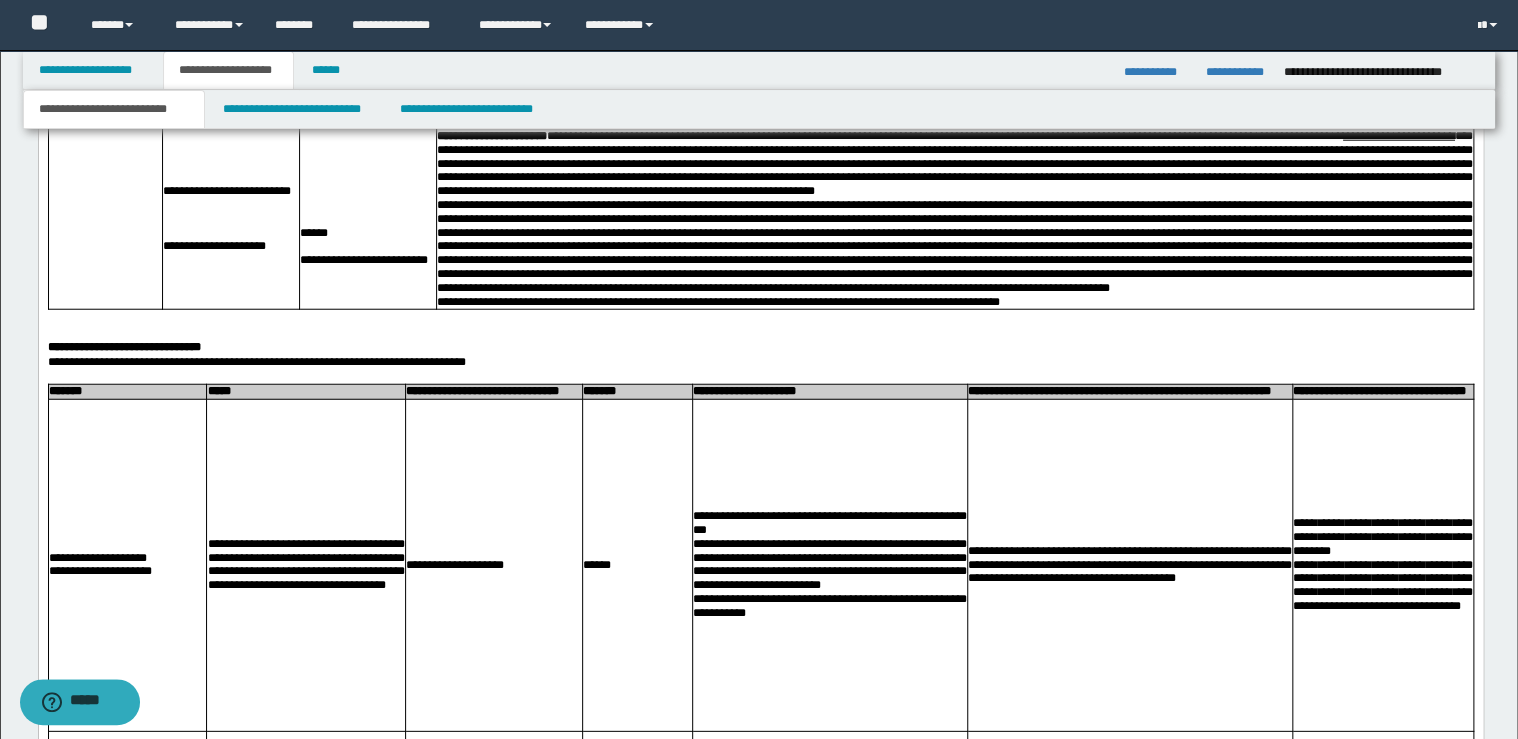 click on "[FIRST] [LAST] [ADDRESS] [CITY] [STATE] [POSTAL_CODE] [COUNTRY]" at bounding box center (760, 470) 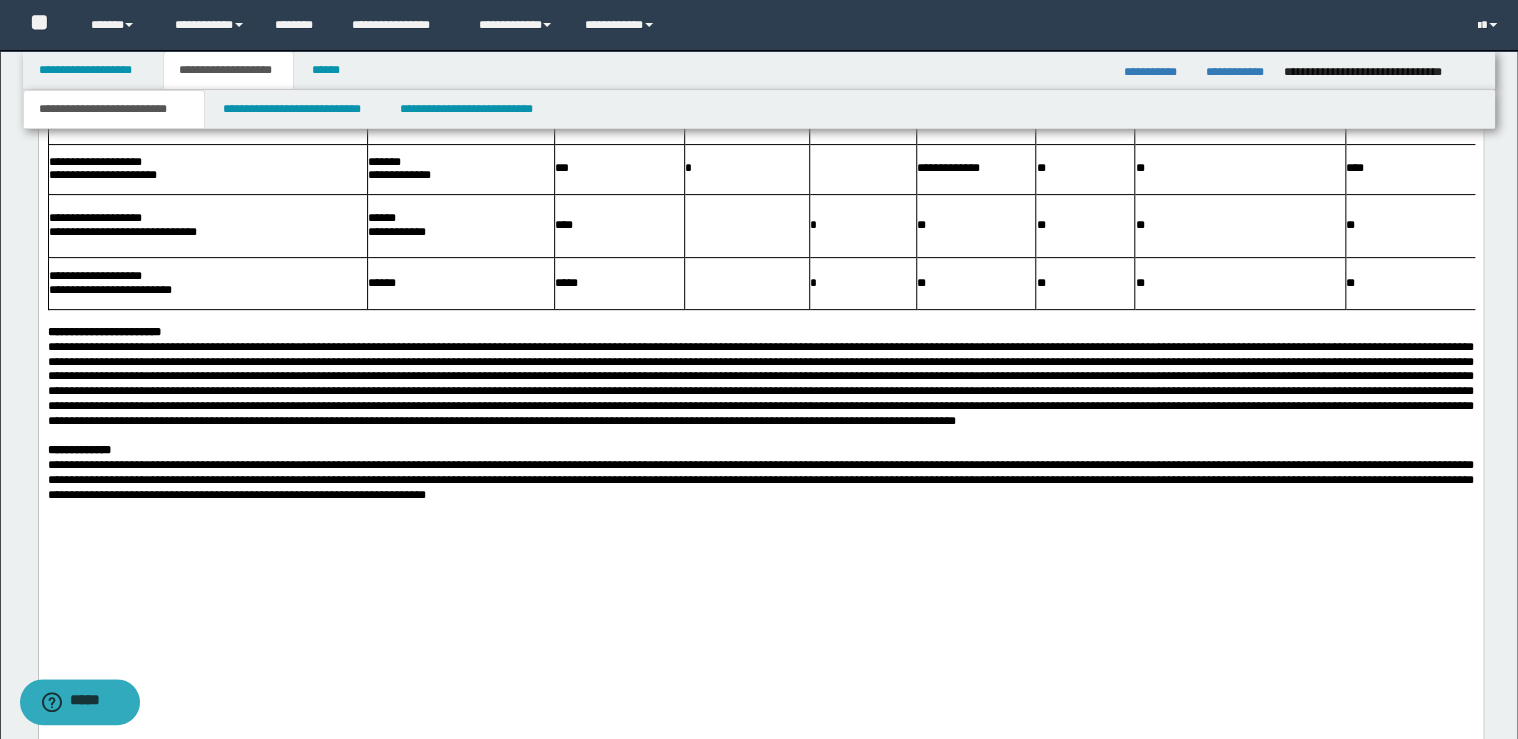 scroll, scrollTop: 3956, scrollLeft: 0, axis: vertical 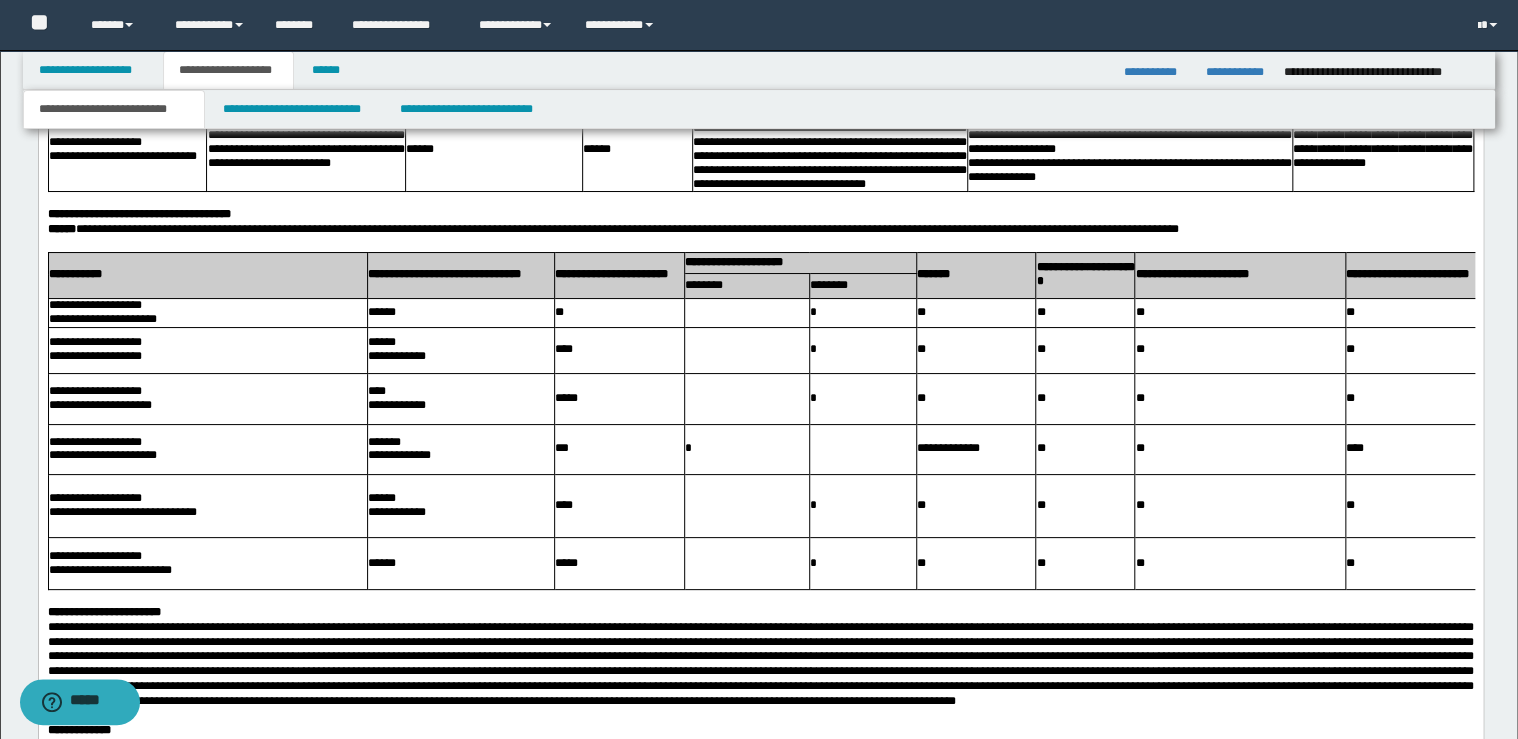 click on "**********" at bounding box center [138, 213] 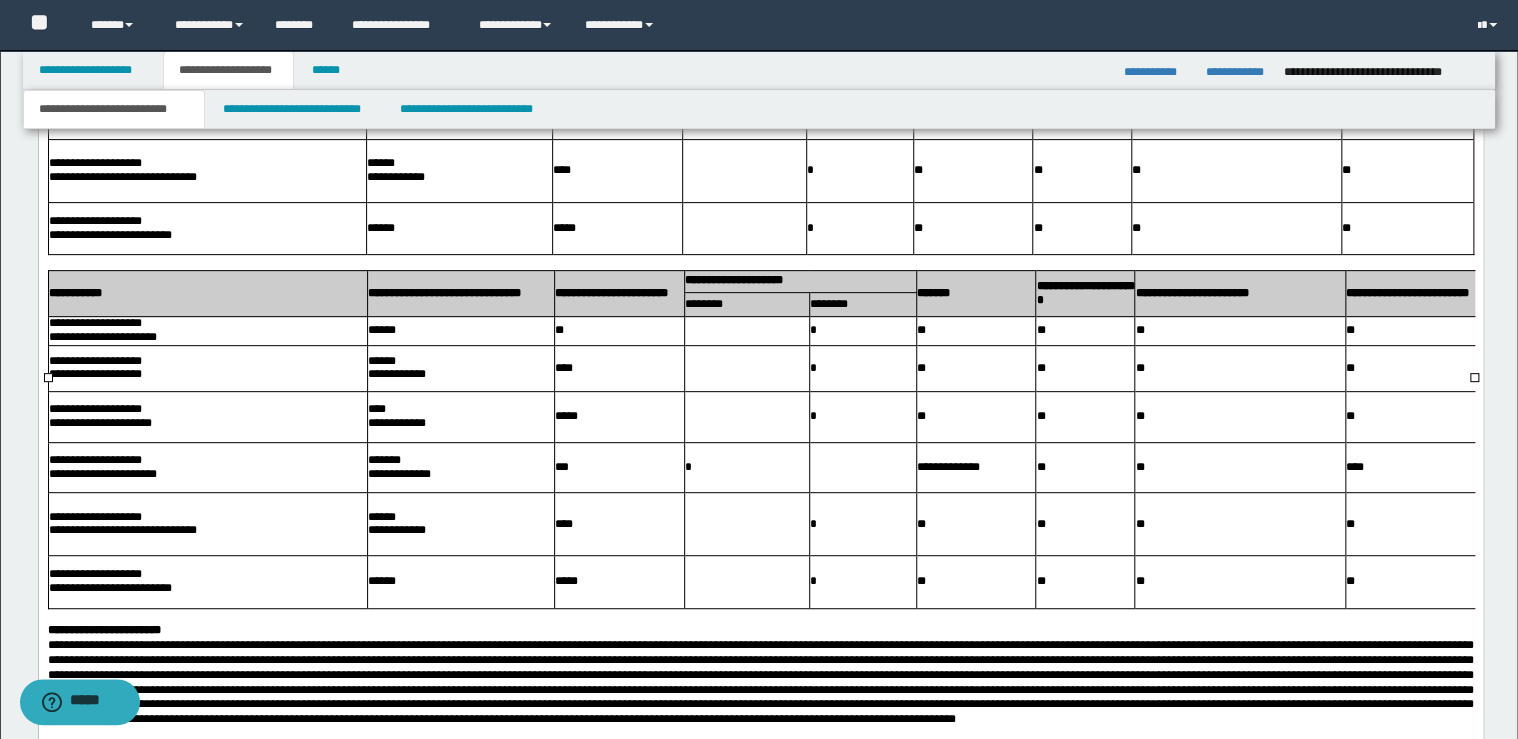 scroll, scrollTop: 4196, scrollLeft: 0, axis: vertical 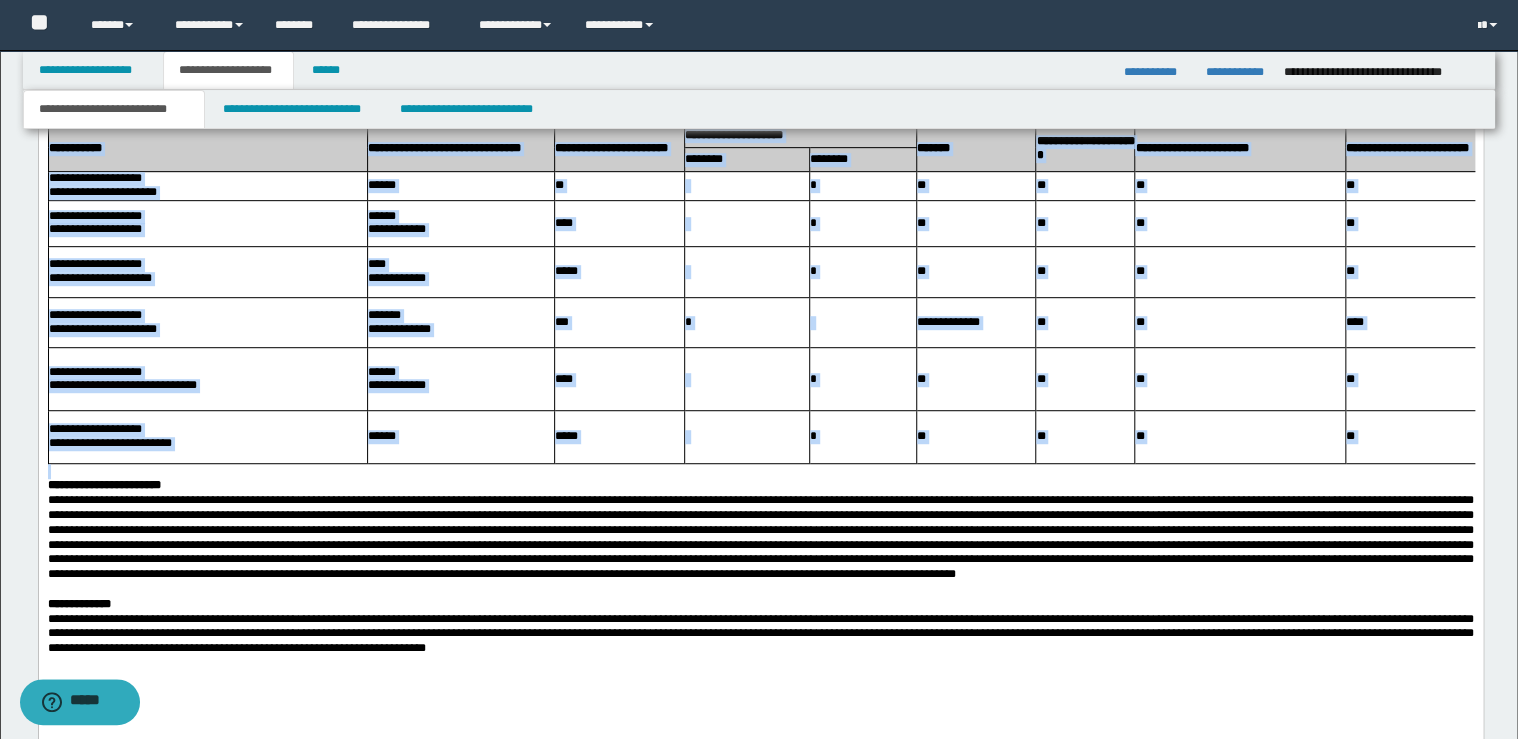 drag, startPoint x: 279, startPoint y: 240, endPoint x: 285, endPoint y: 586, distance: 346.05203 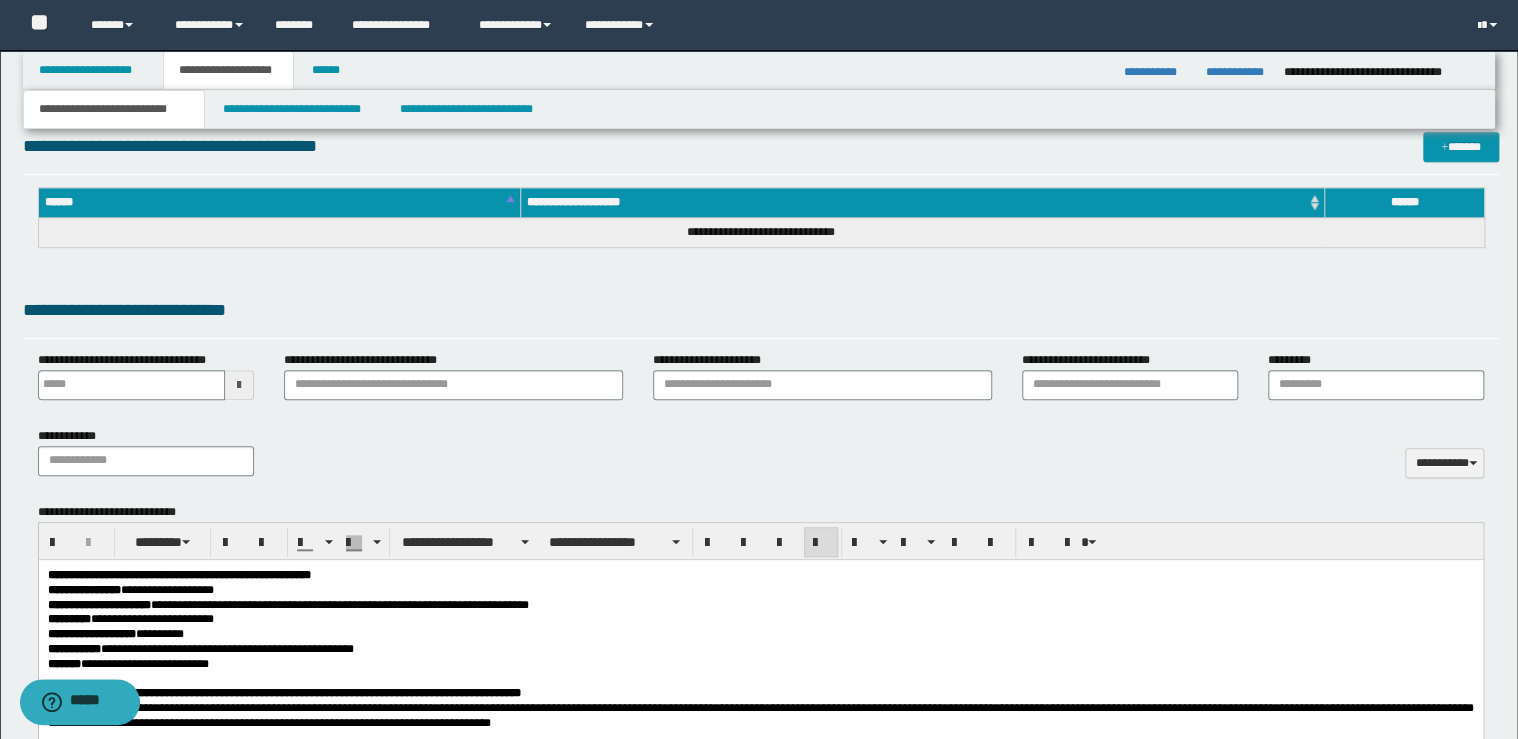 scroll, scrollTop: 436, scrollLeft: 0, axis: vertical 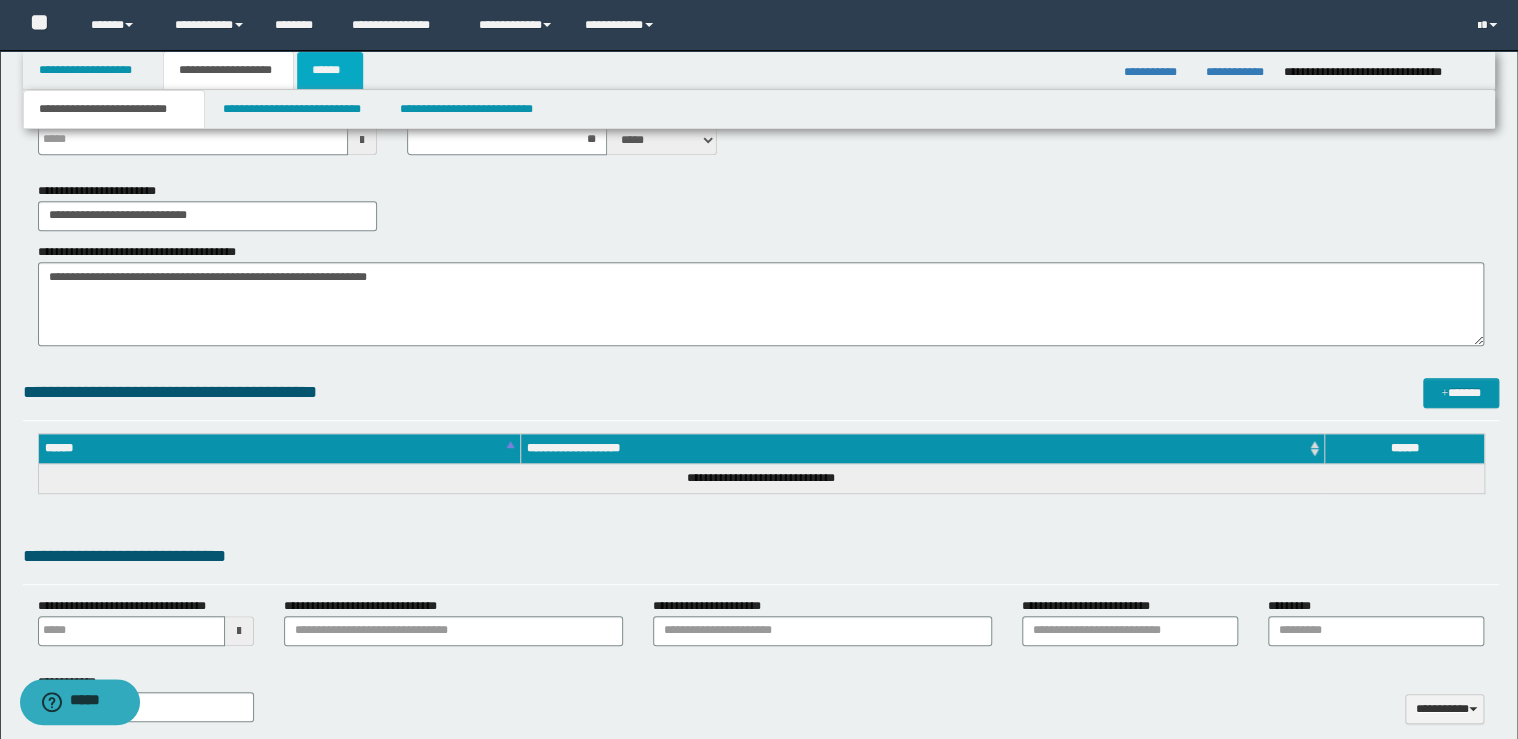 drag, startPoint x: 326, startPoint y: 68, endPoint x: 345, endPoint y: 70, distance: 19.104973 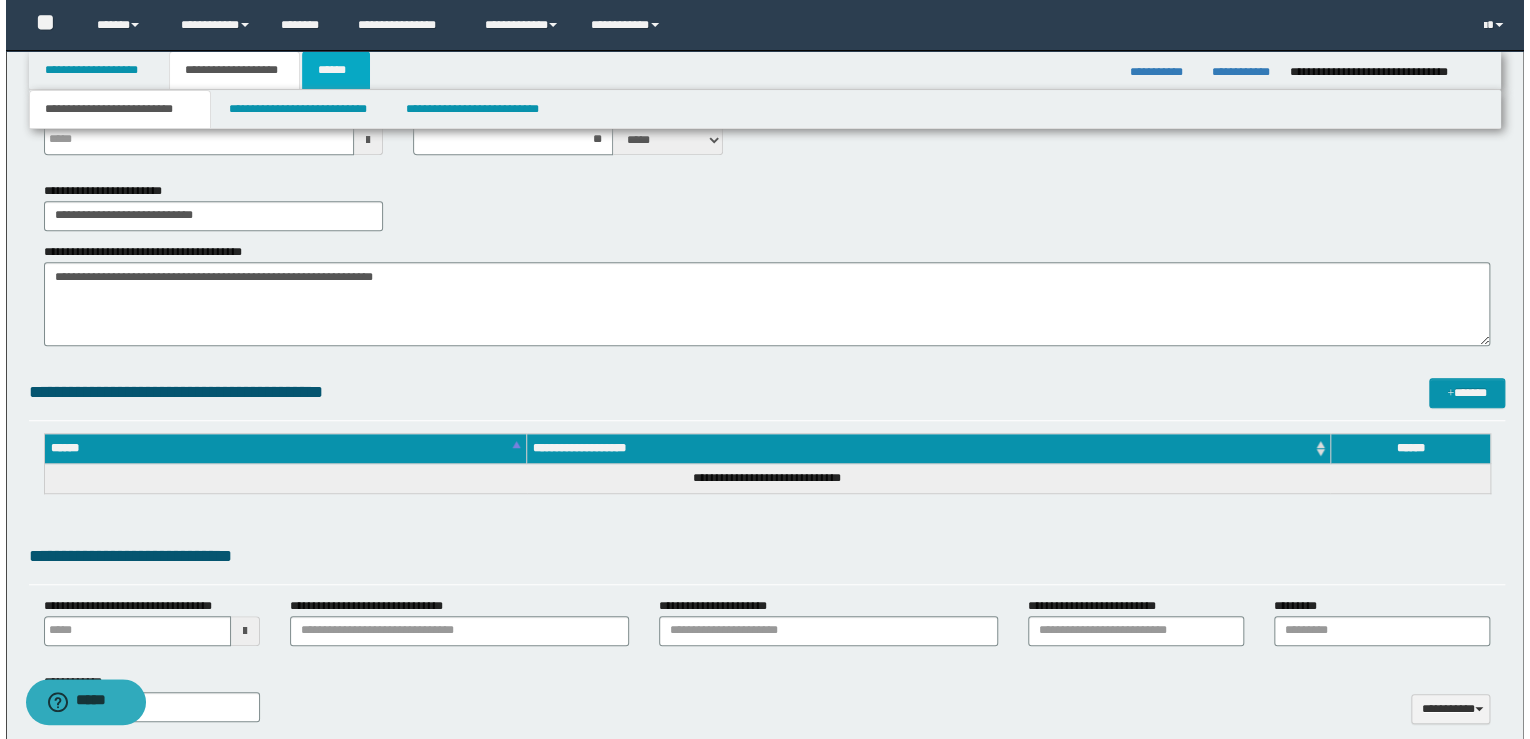 scroll, scrollTop: 0, scrollLeft: 0, axis: both 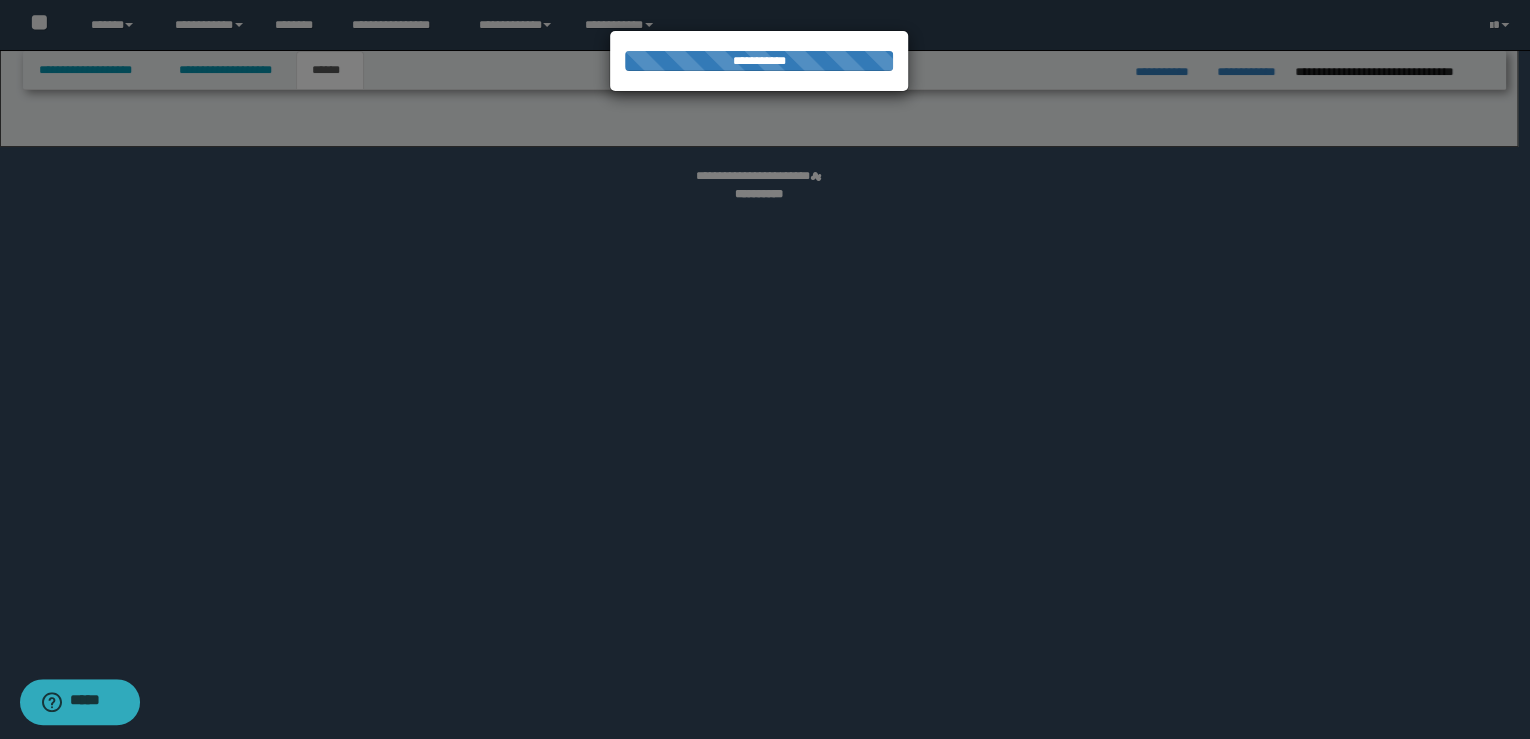 select on "*" 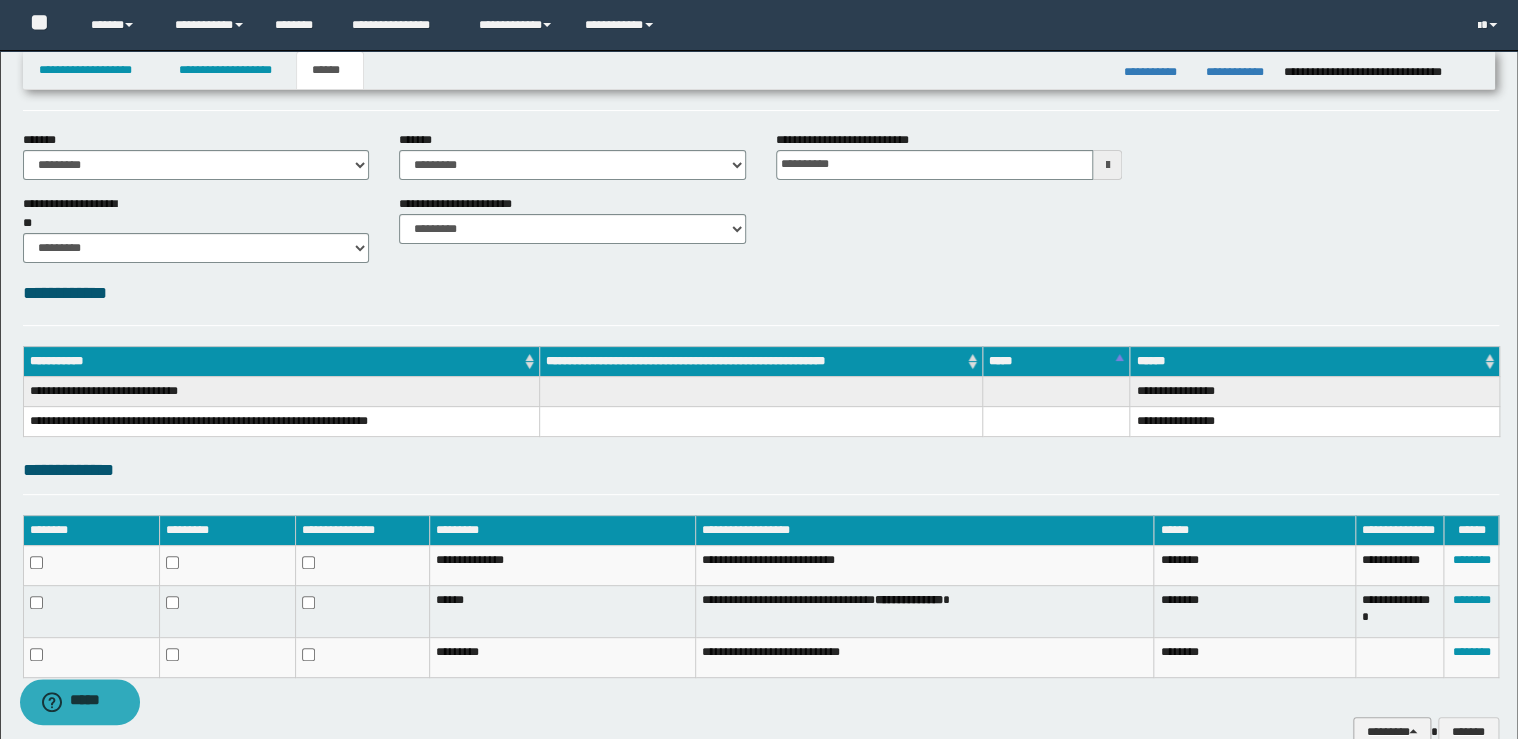 scroll, scrollTop: 167, scrollLeft: 0, axis: vertical 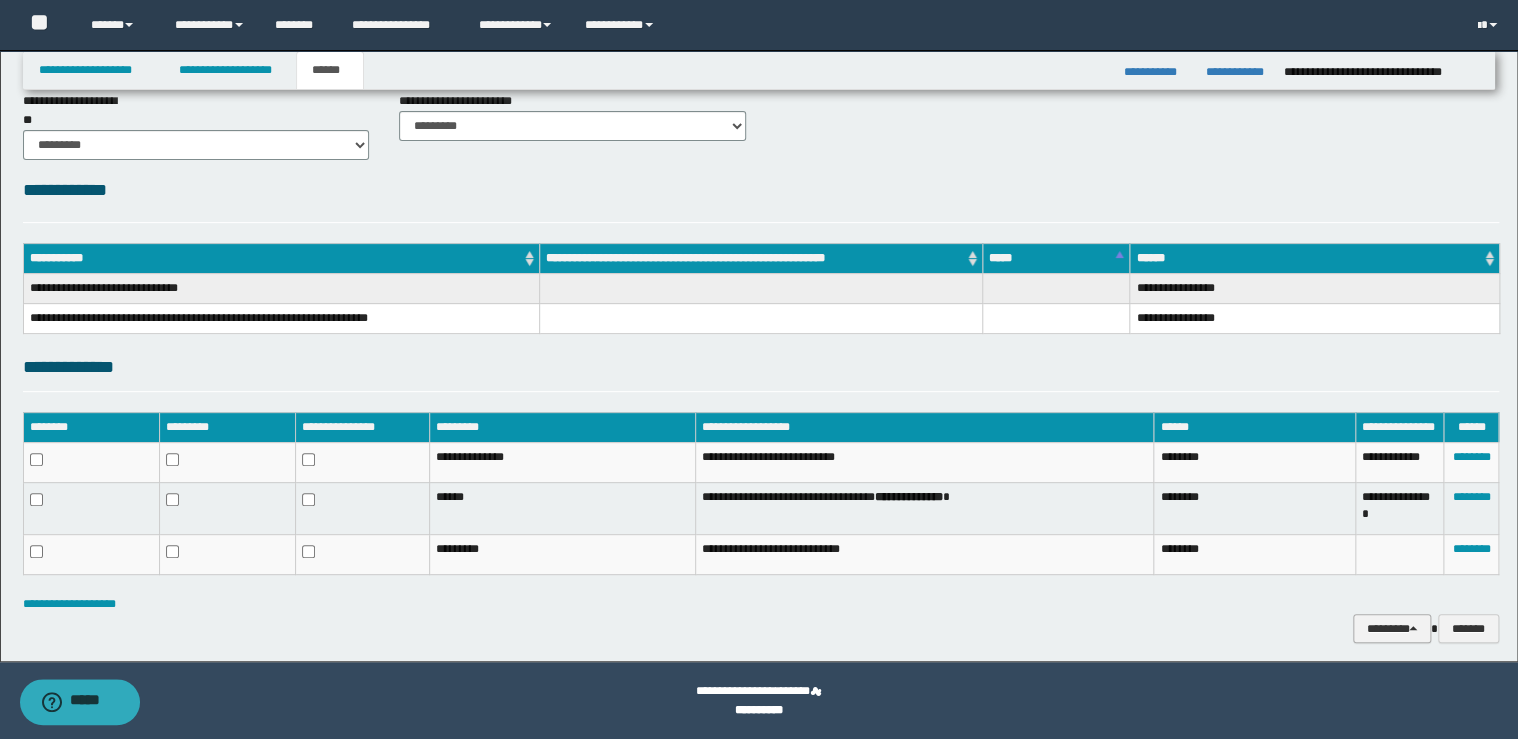 click on "********" at bounding box center [1392, 629] 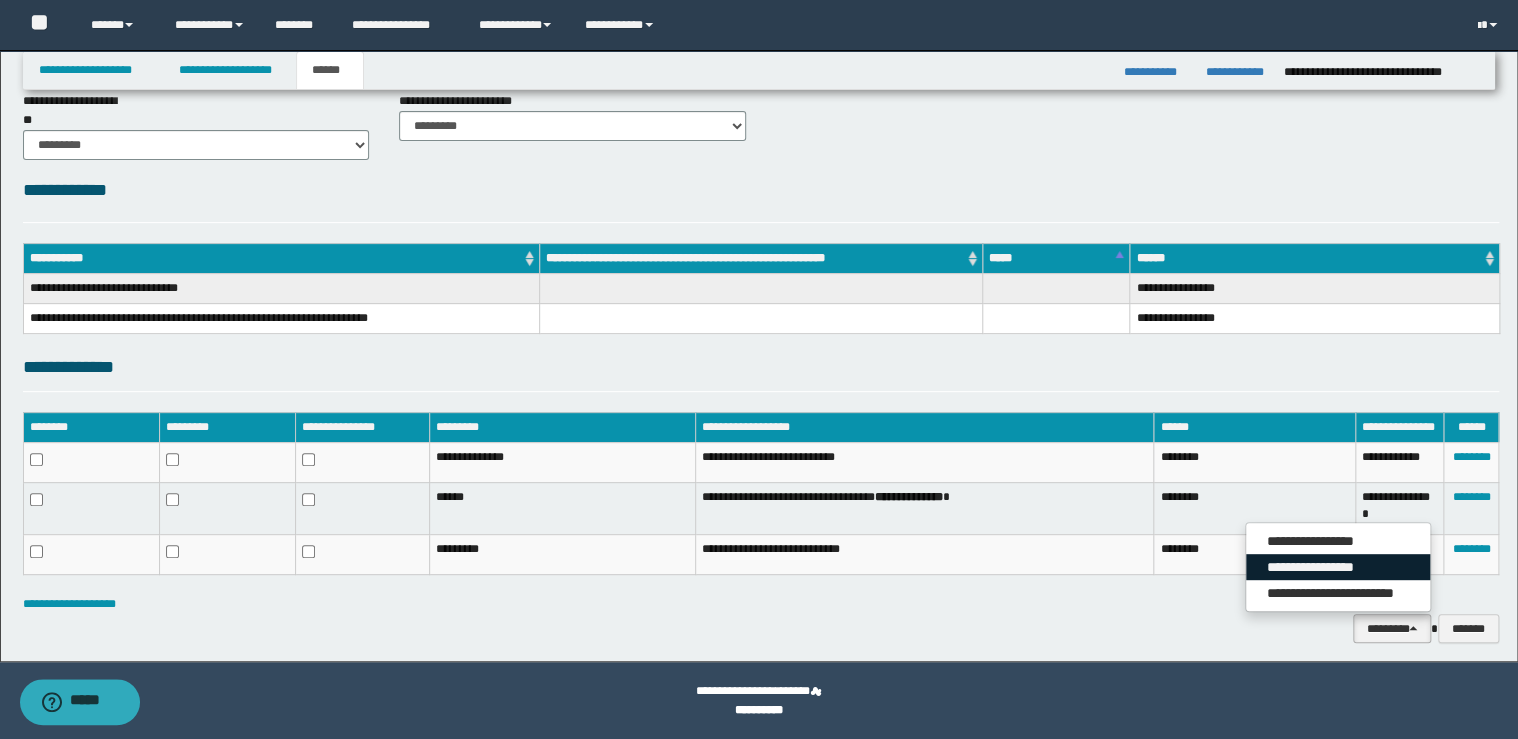 click on "**********" at bounding box center (1338, 567) 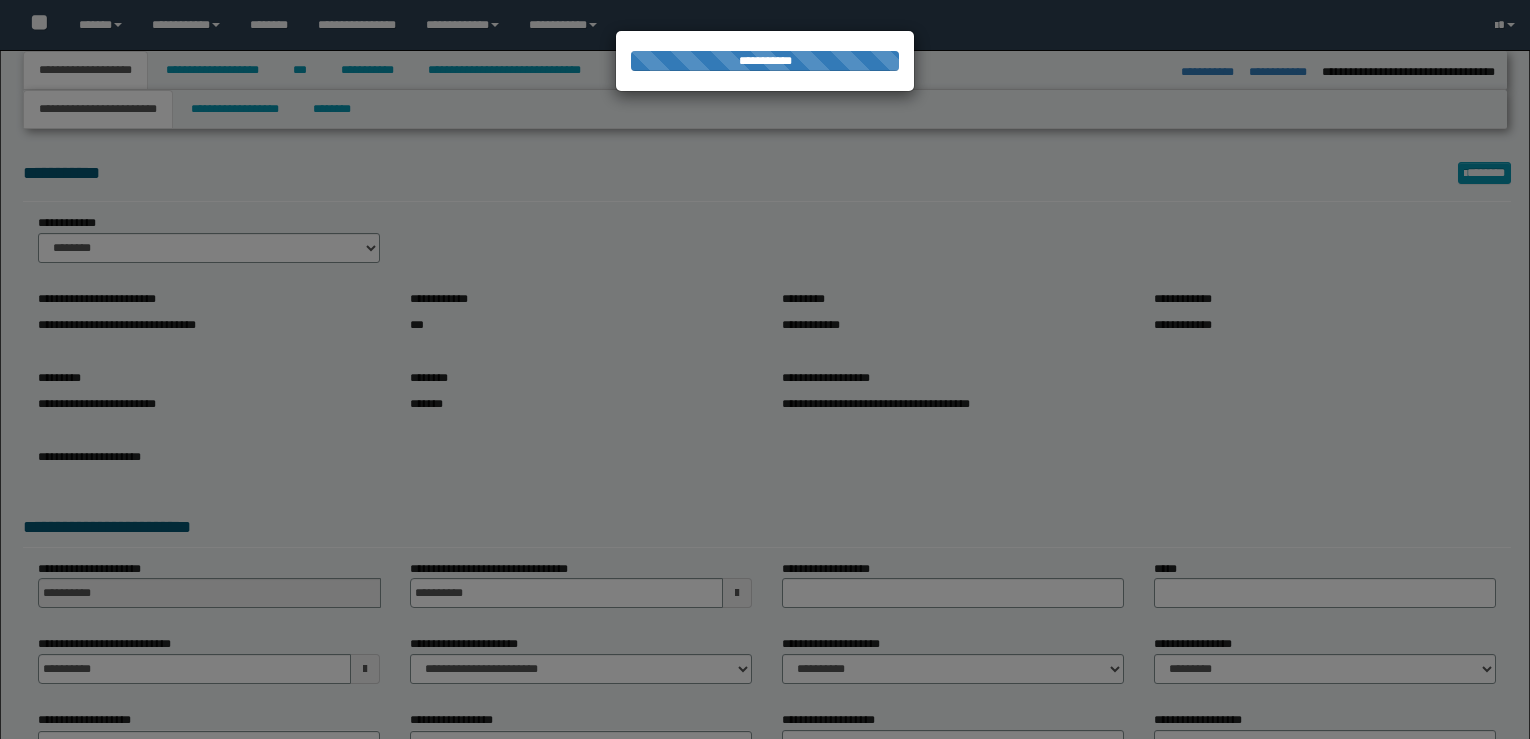 select on "*" 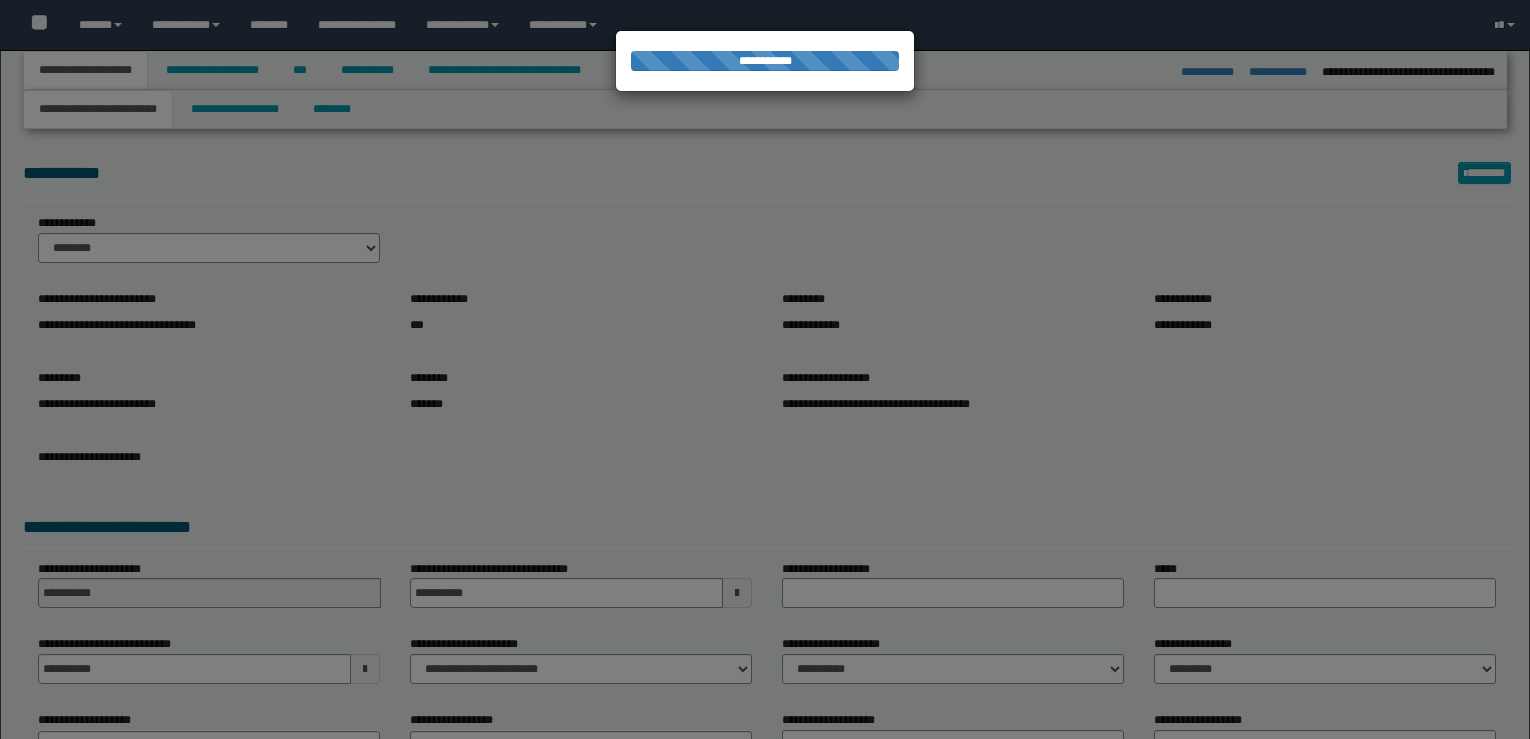 select on "*" 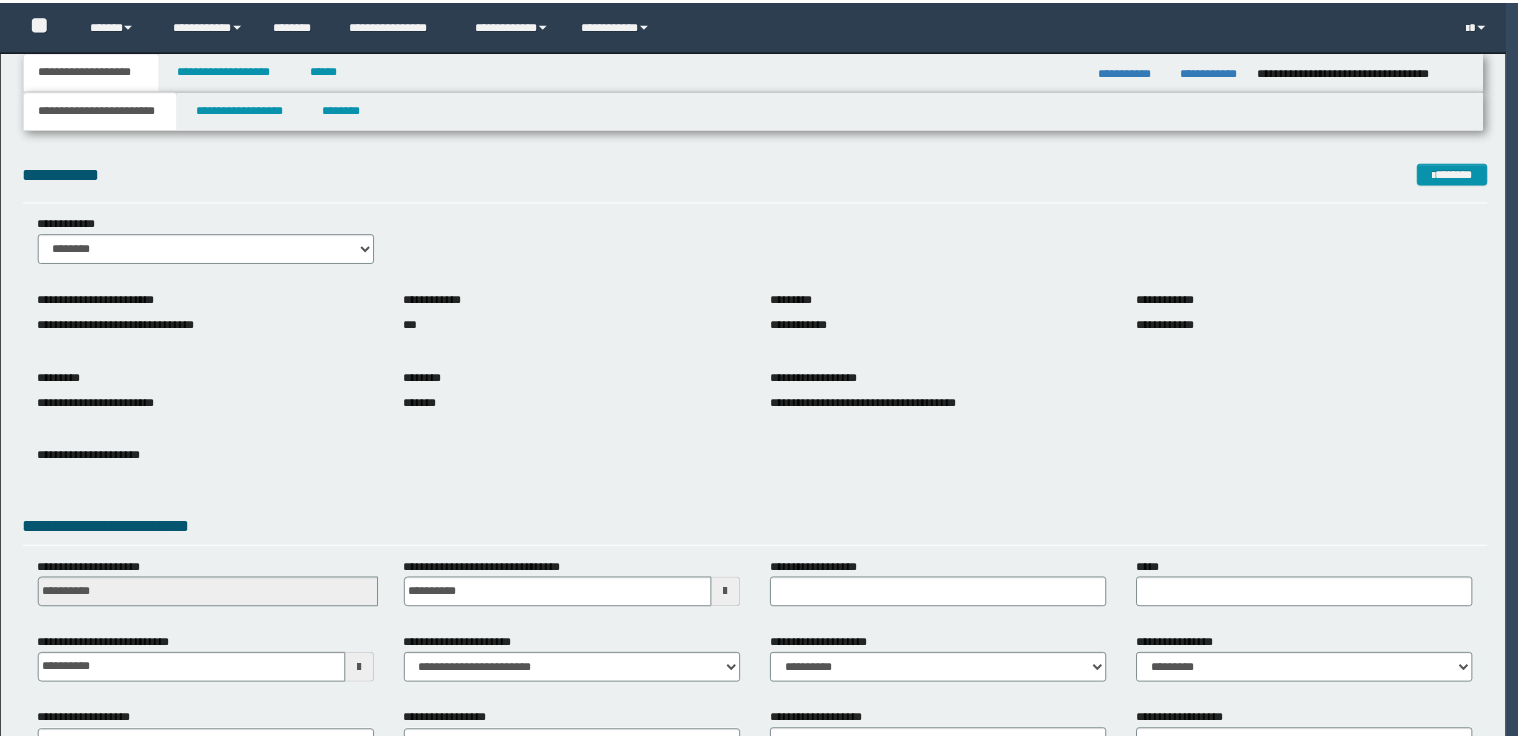 scroll, scrollTop: 0, scrollLeft: 0, axis: both 